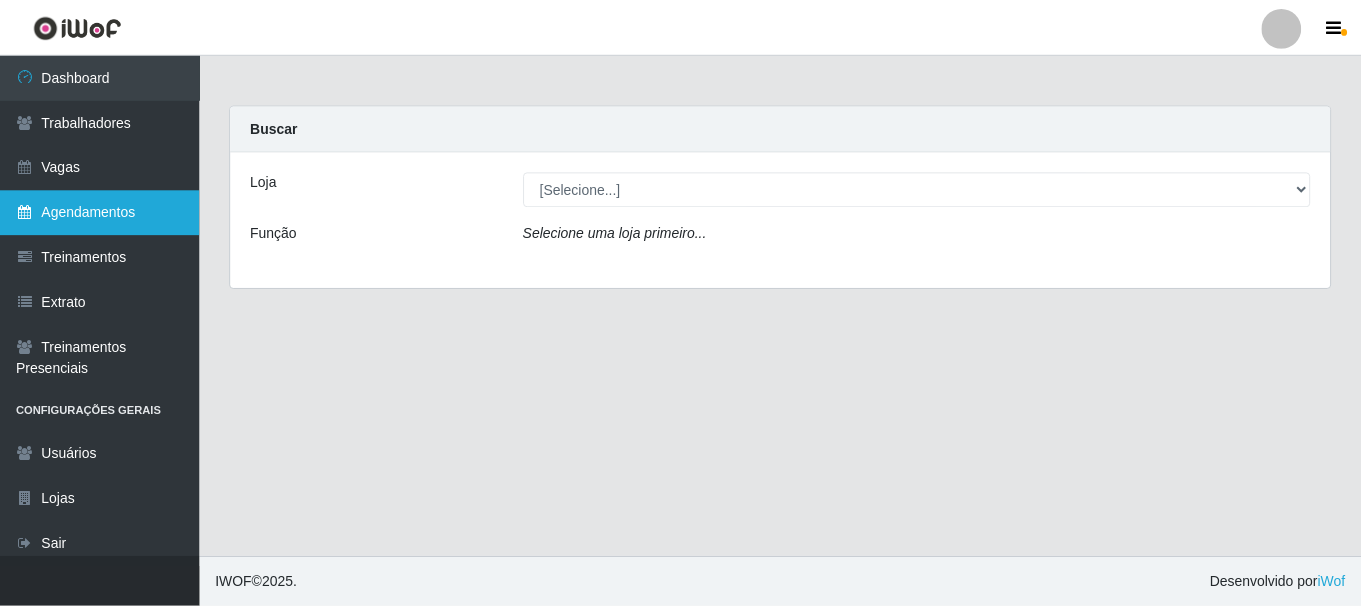 scroll, scrollTop: 0, scrollLeft: 0, axis: both 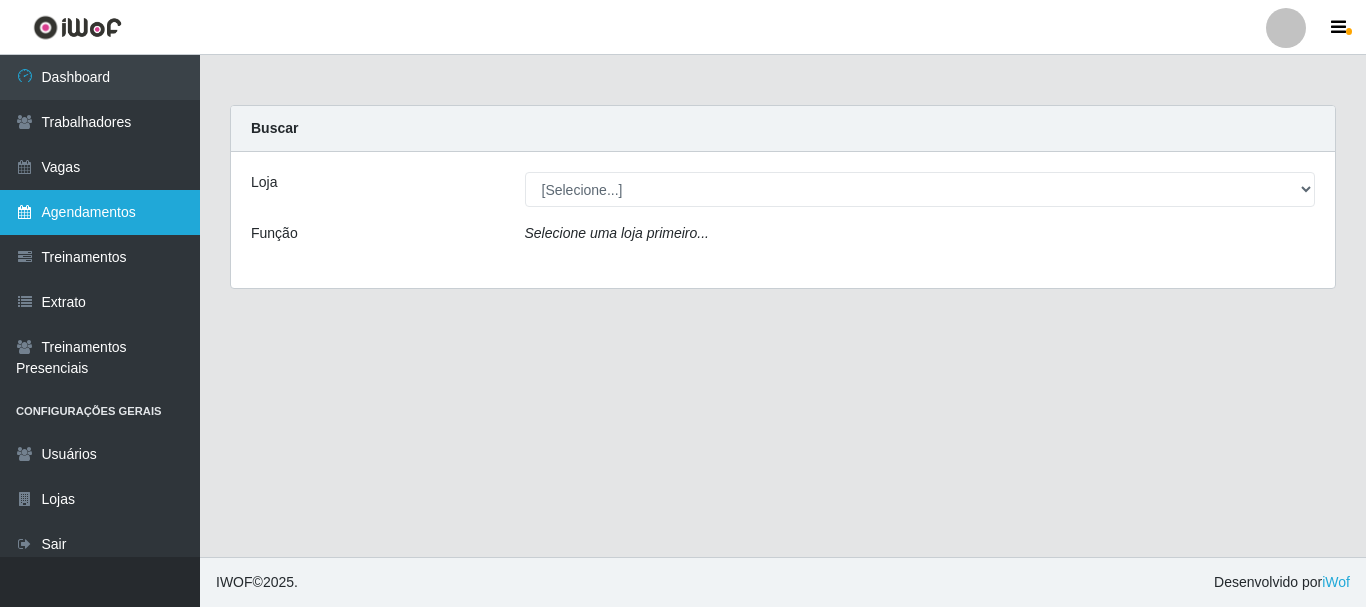 click on "Agendamentos" at bounding box center [100, 212] 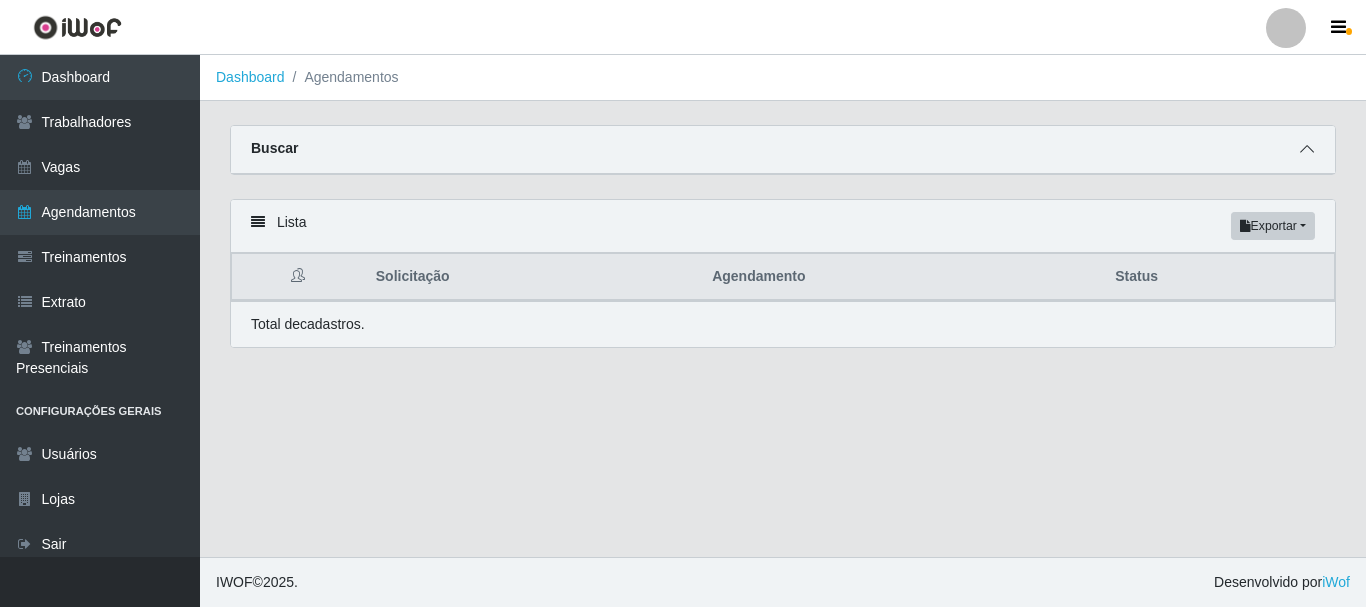 click at bounding box center (1307, 149) 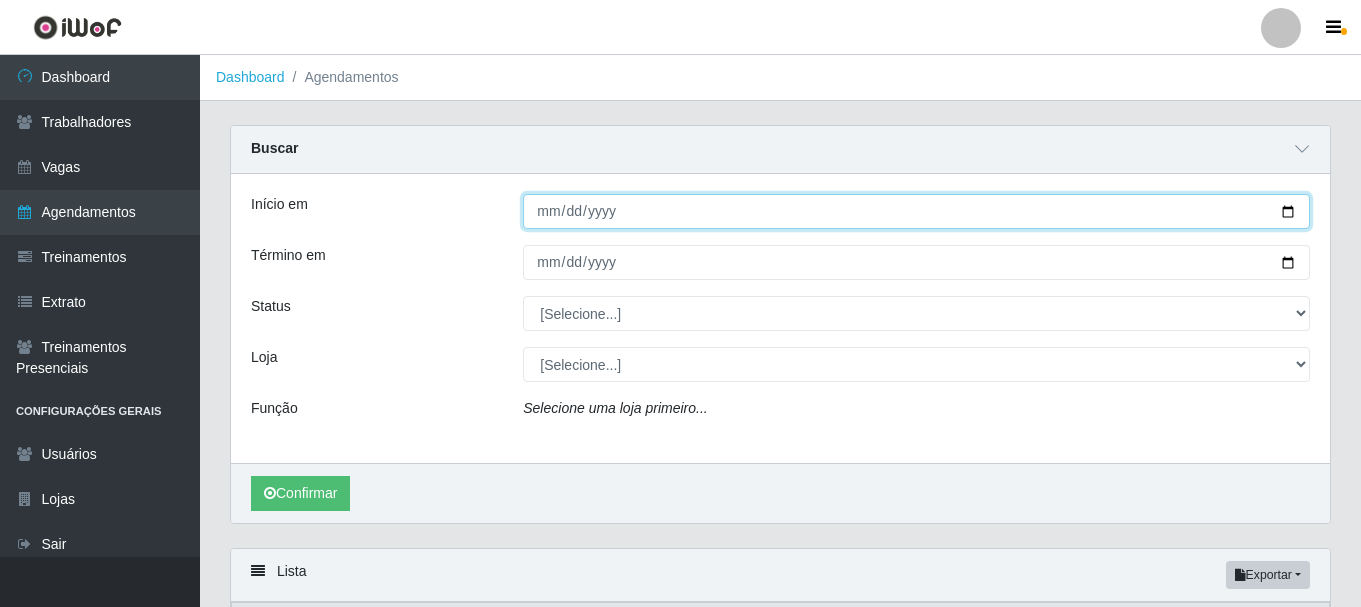 click on "Início em" at bounding box center (916, 211) 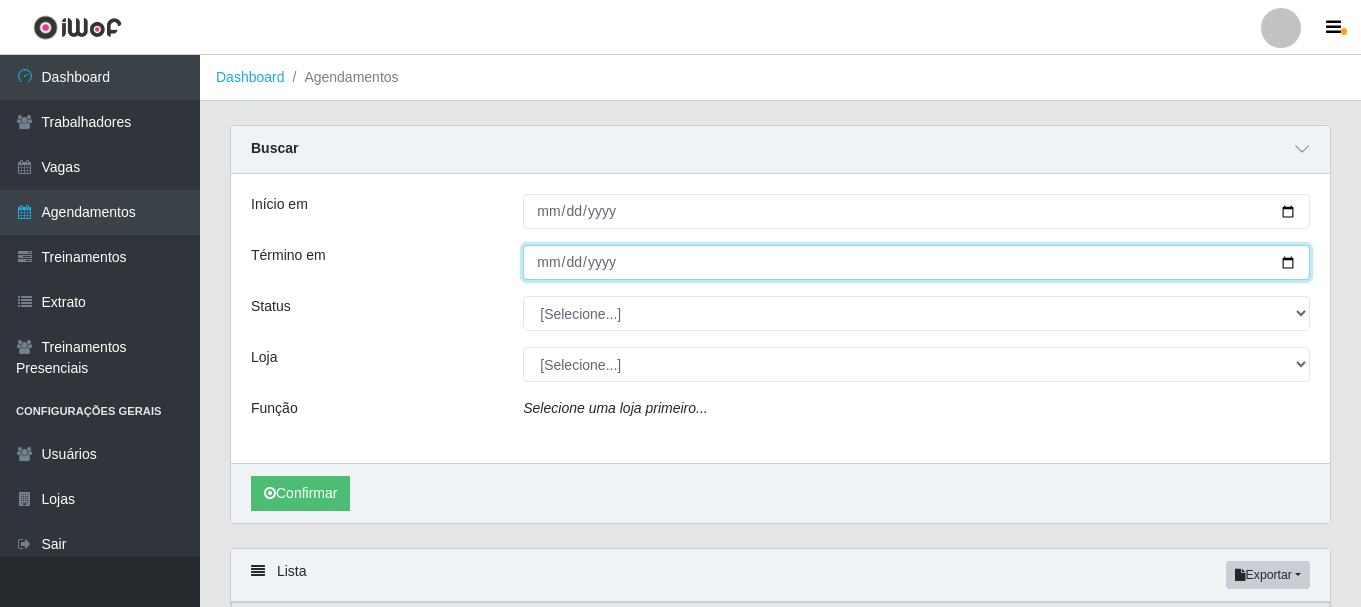 click on "Término em" at bounding box center (916, 262) 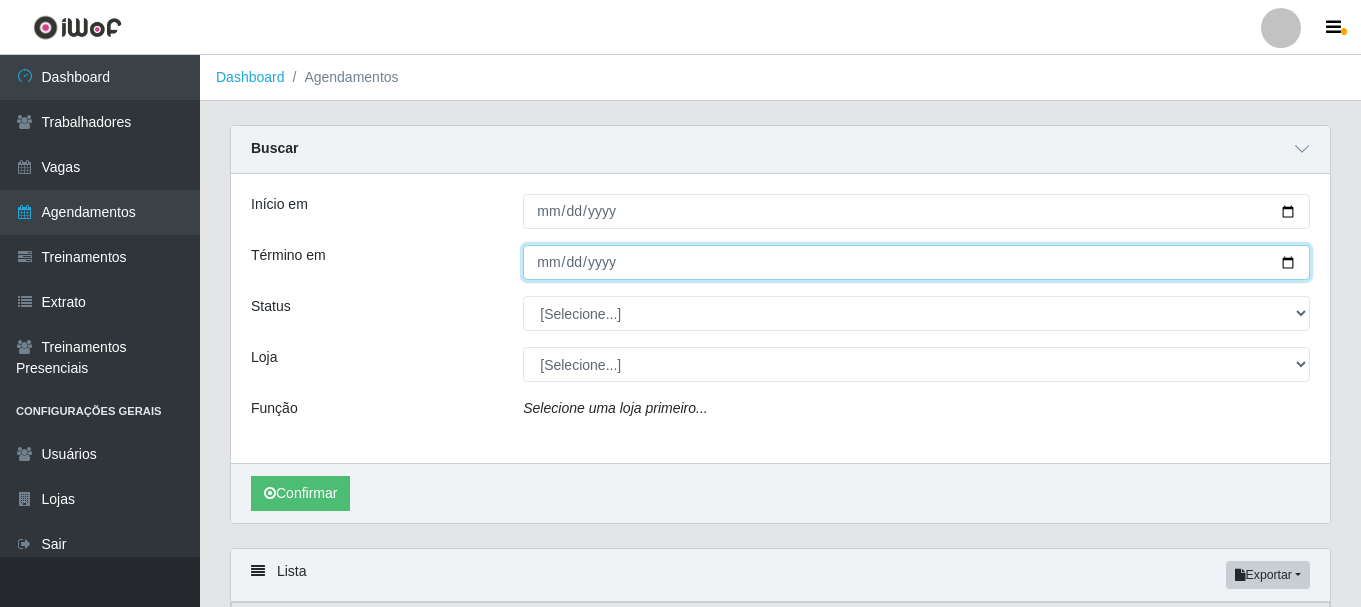 type on "2025-07-13" 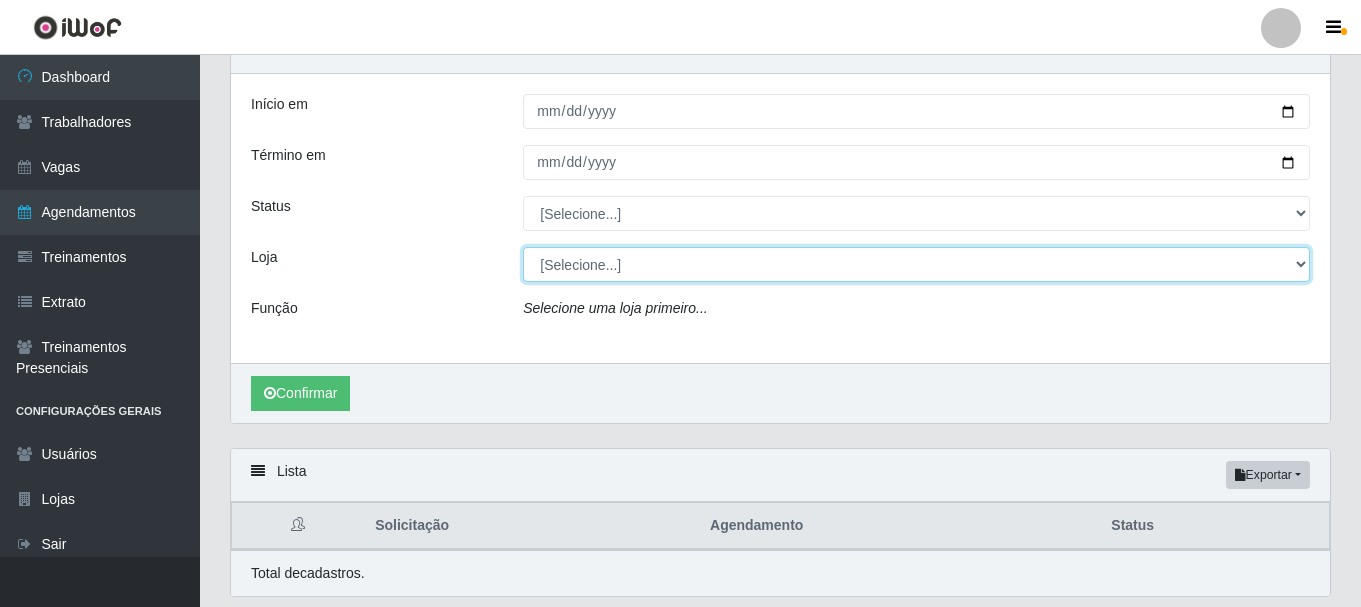 click on "[Selecione...] Necão Restaurante" at bounding box center (916, 264) 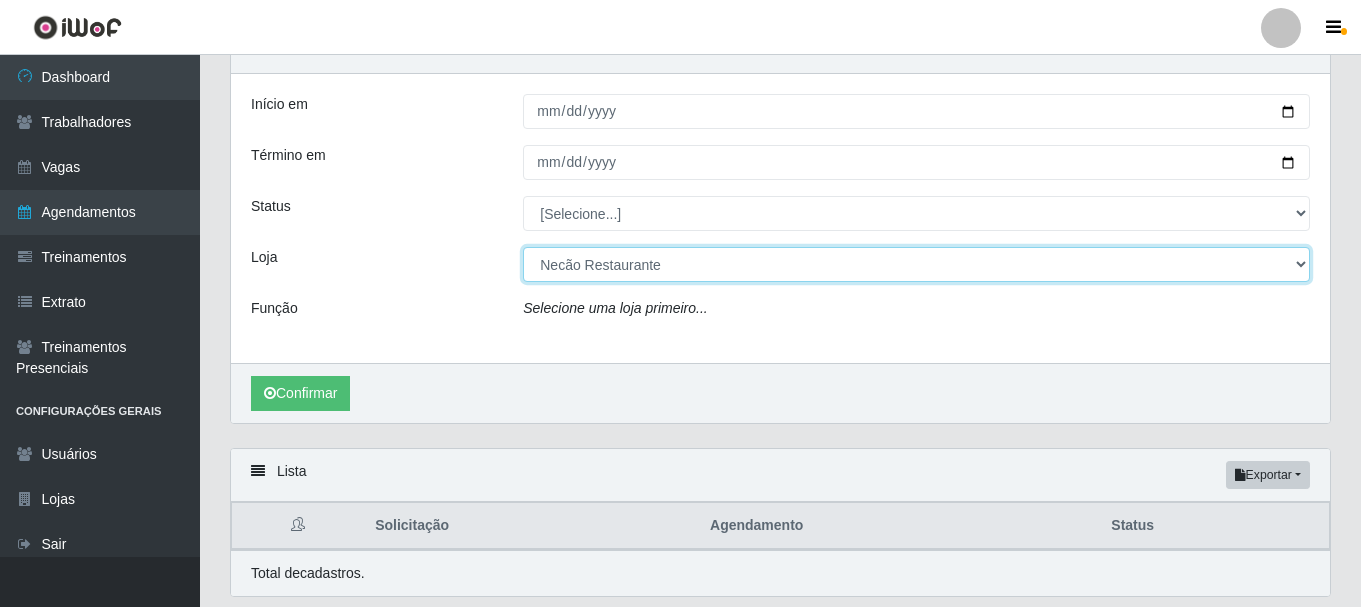 click on "[Selecione...] Necão Restaurante" at bounding box center [916, 264] 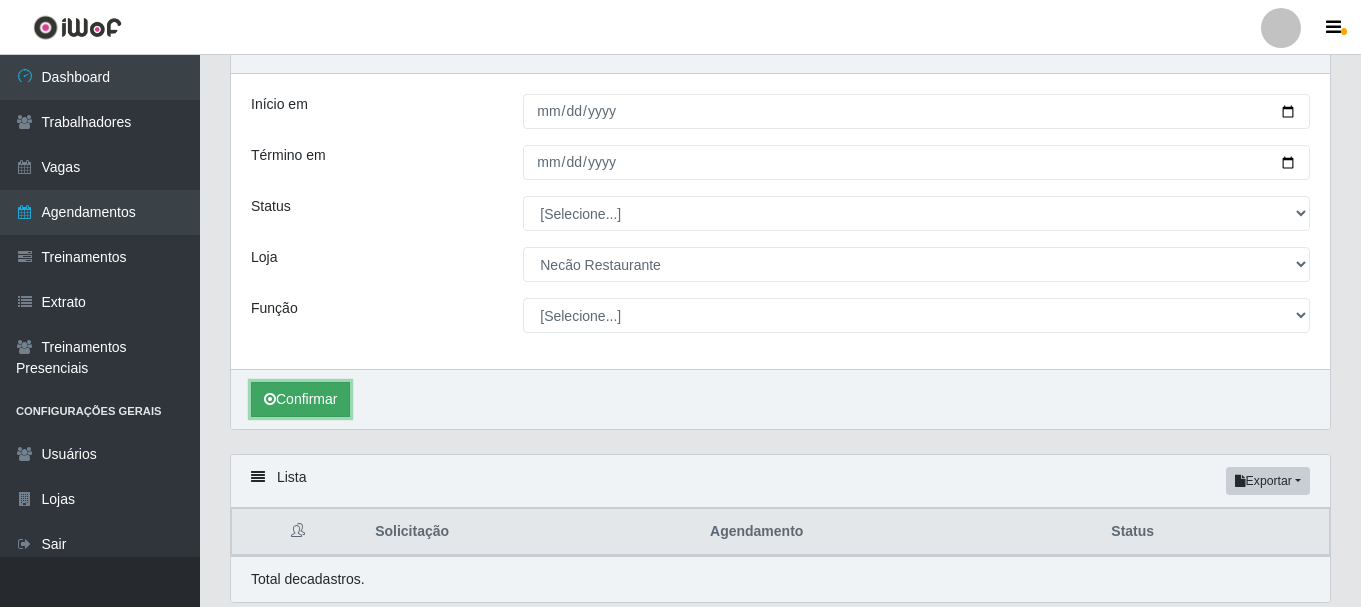 click on "Confirmar" at bounding box center (300, 399) 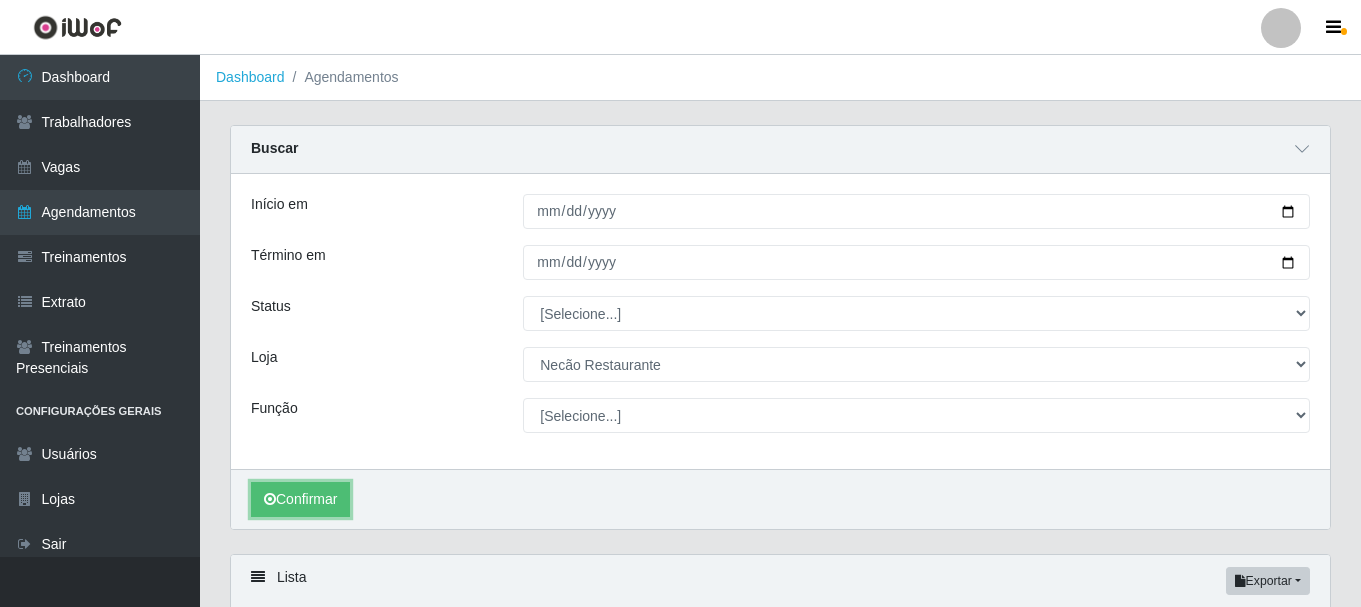 scroll, scrollTop: 171, scrollLeft: 0, axis: vertical 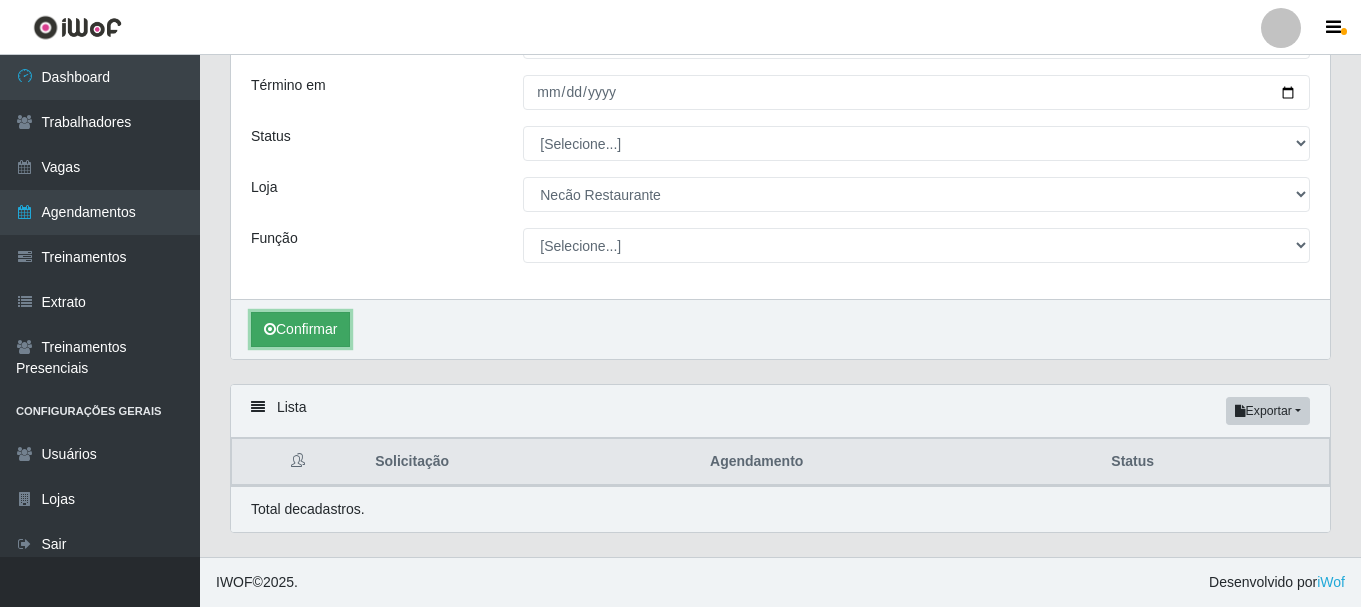 click on "Confirmar" at bounding box center (300, 329) 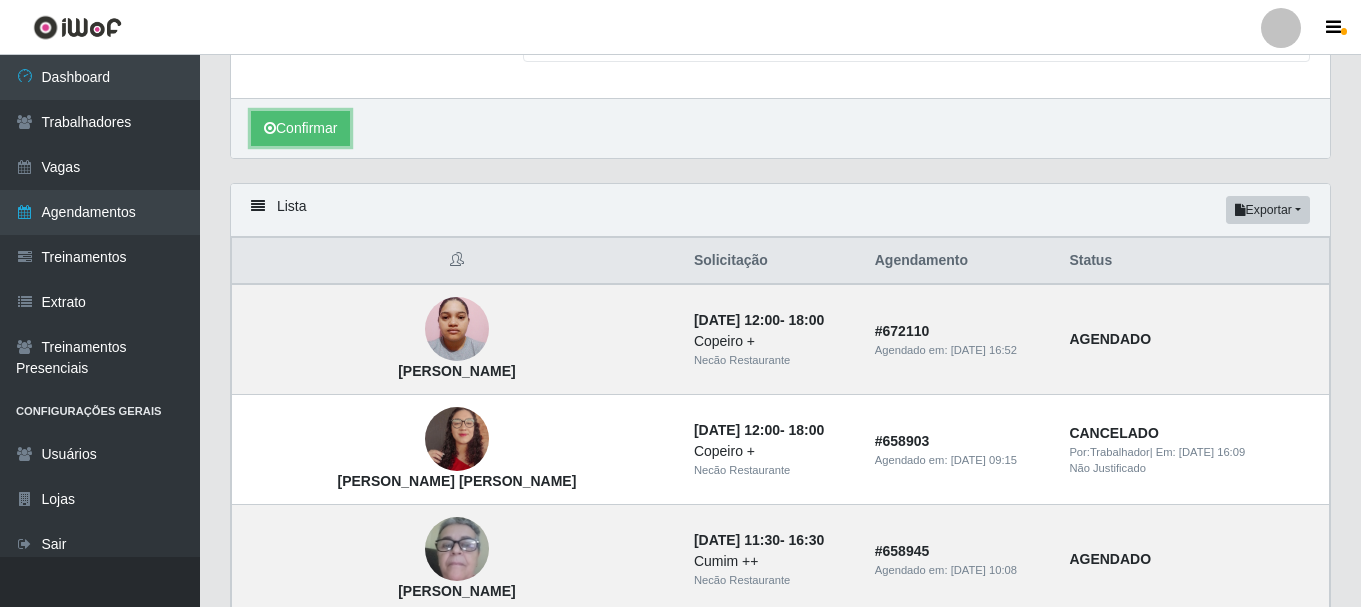 scroll, scrollTop: 471, scrollLeft: 0, axis: vertical 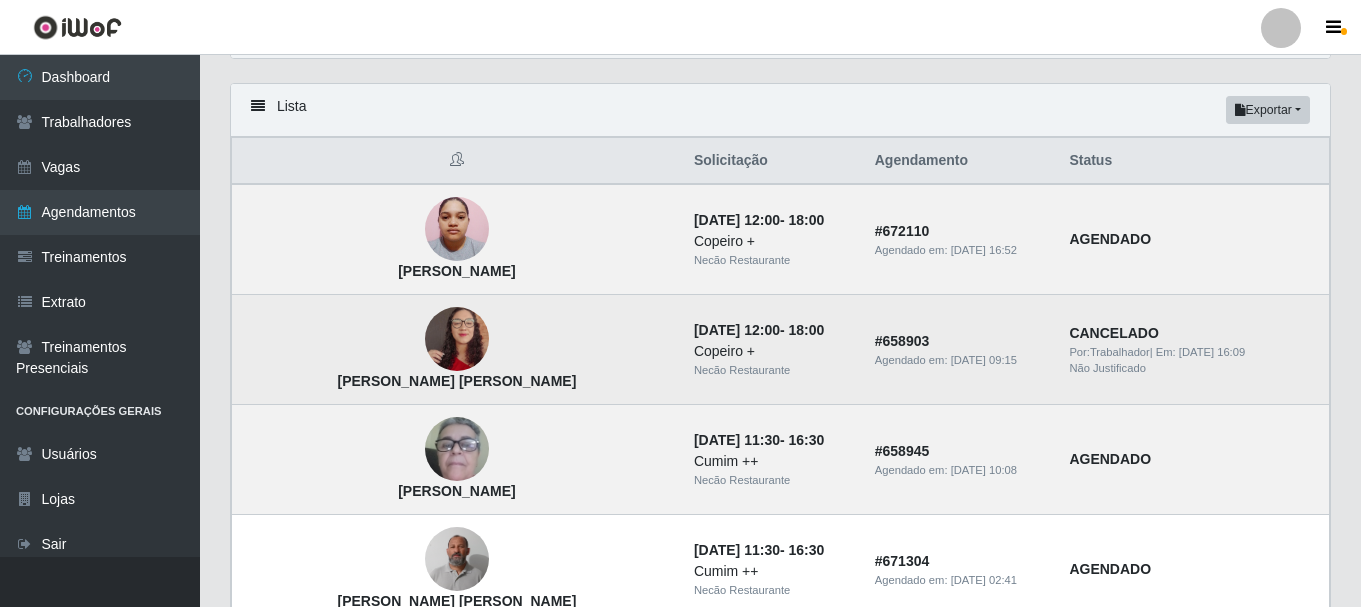 click at bounding box center [457, 340] 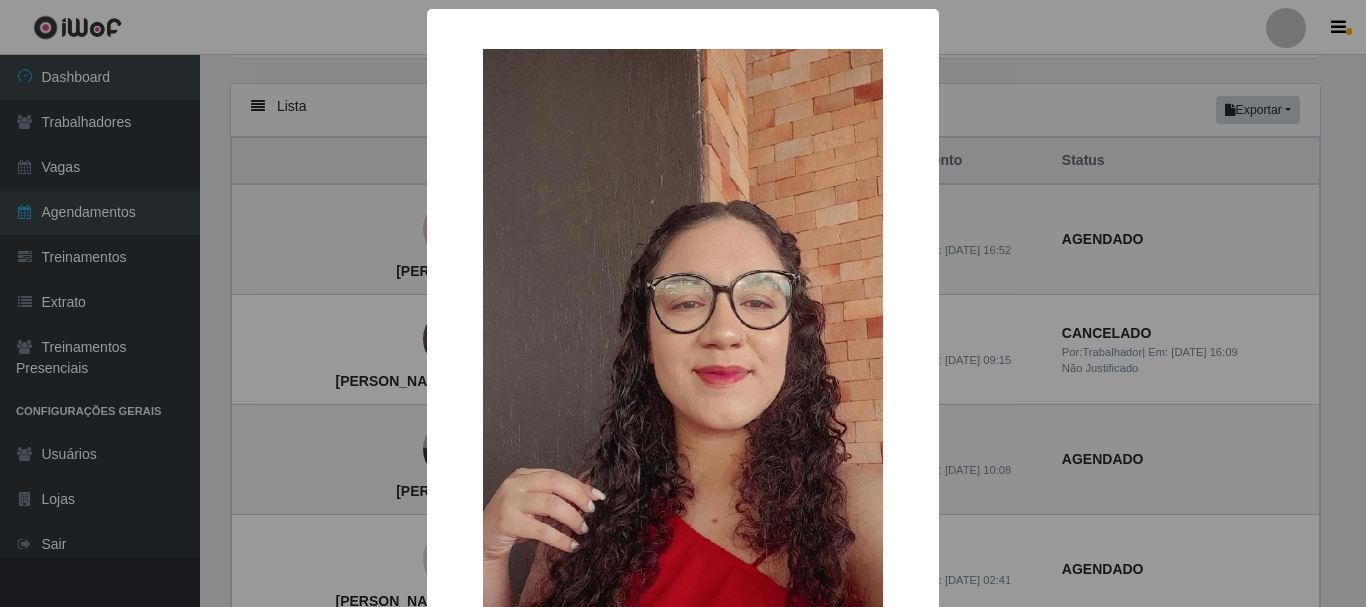 click on "× Maria Eduarda Silva da Cruz  OK Cancel" at bounding box center (683, 303) 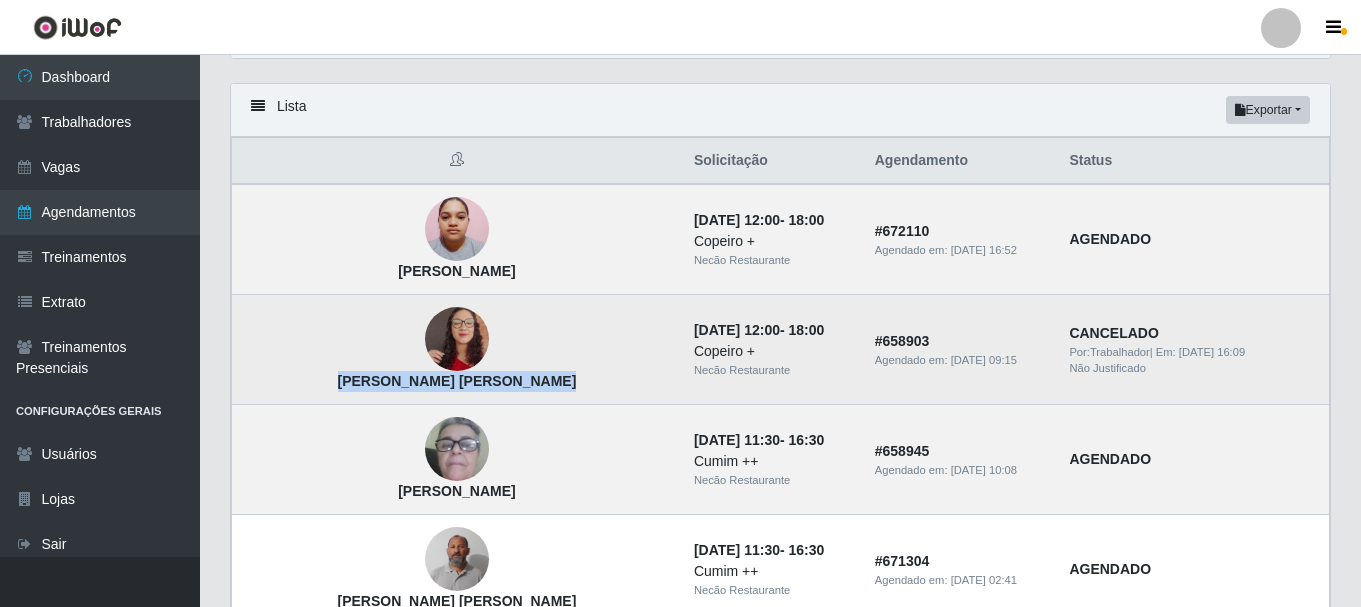 drag, startPoint x: 539, startPoint y: 386, endPoint x: 253, endPoint y: 389, distance: 286.01575 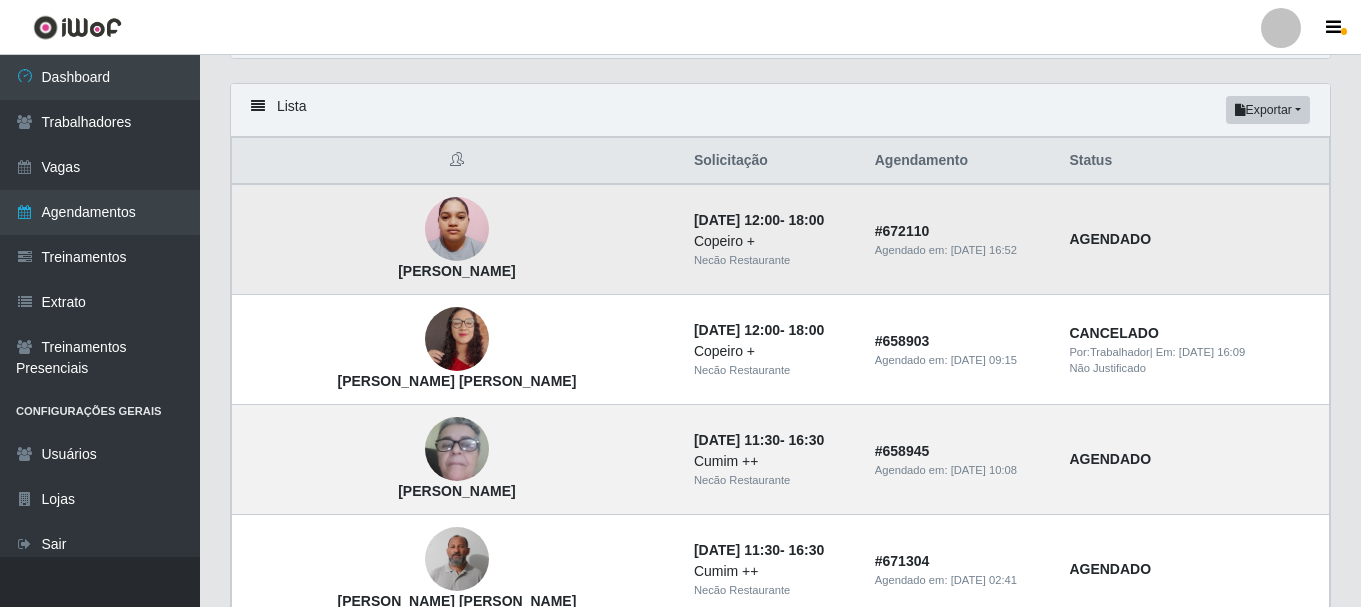 click on "AGENDADO" at bounding box center [1193, 239] 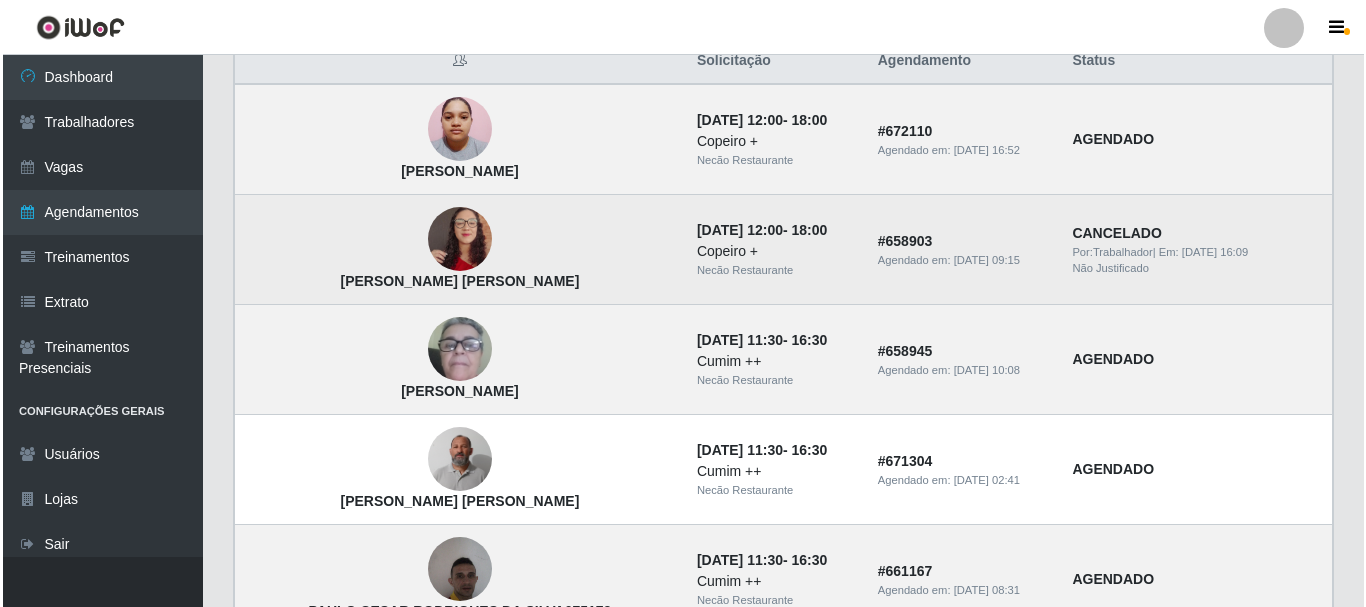 scroll, scrollTop: 671, scrollLeft: 0, axis: vertical 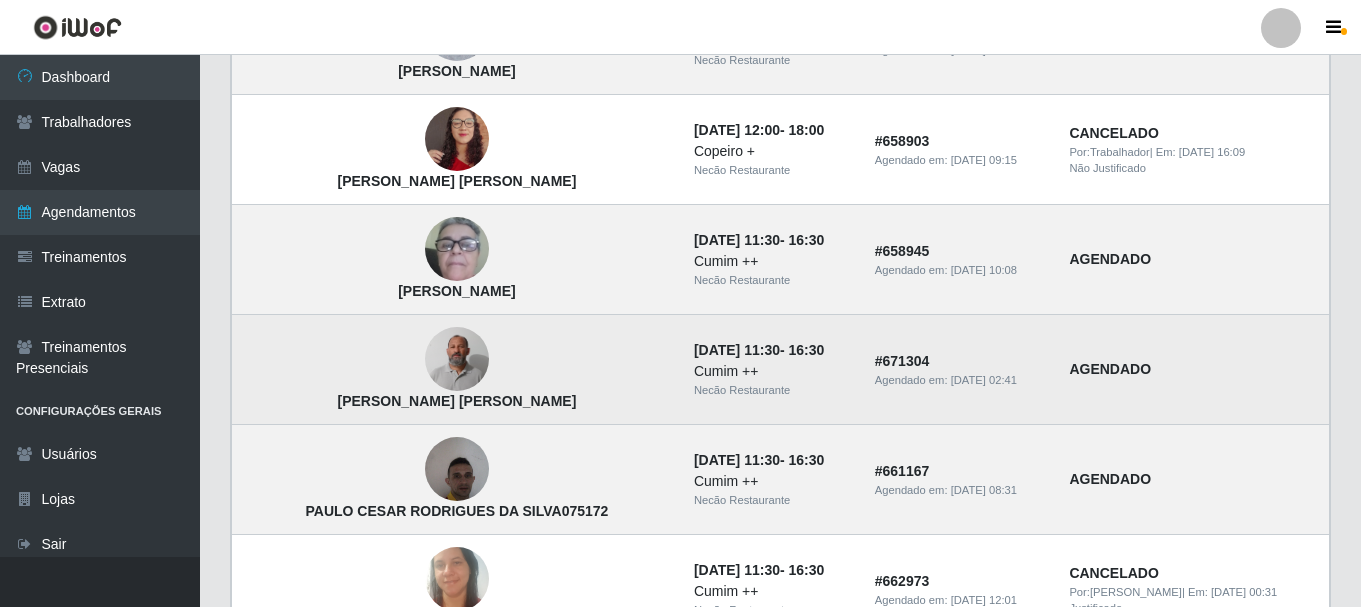 click at bounding box center [457, 360] 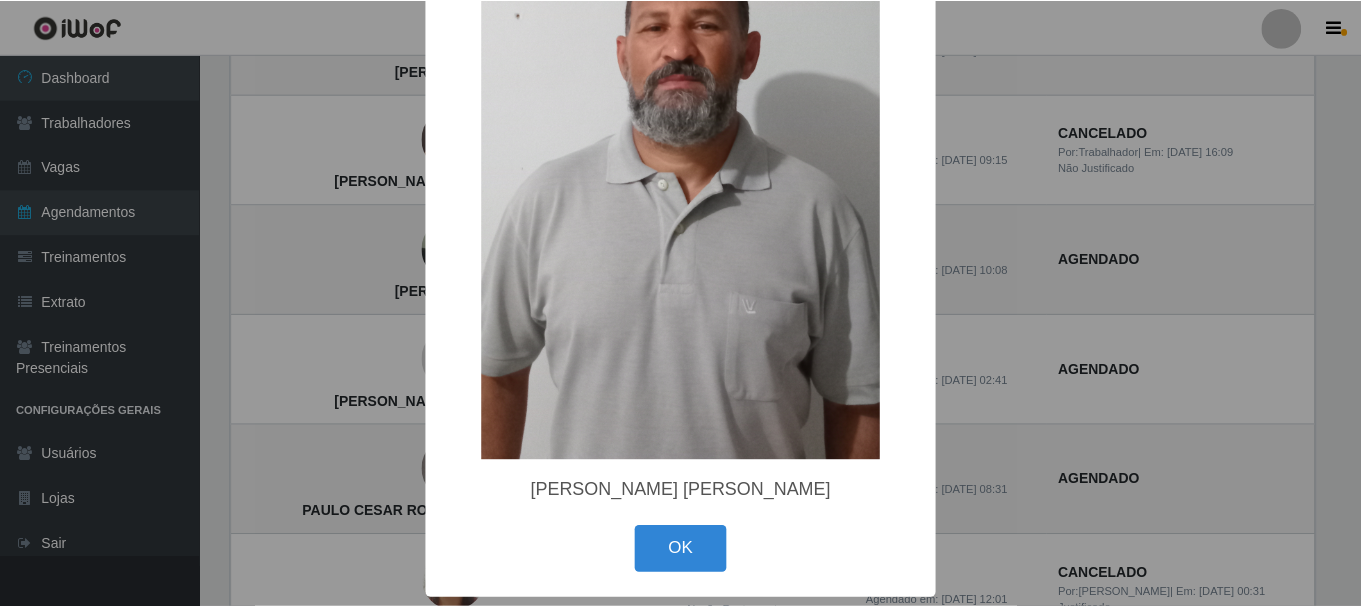 scroll, scrollTop: 203, scrollLeft: 0, axis: vertical 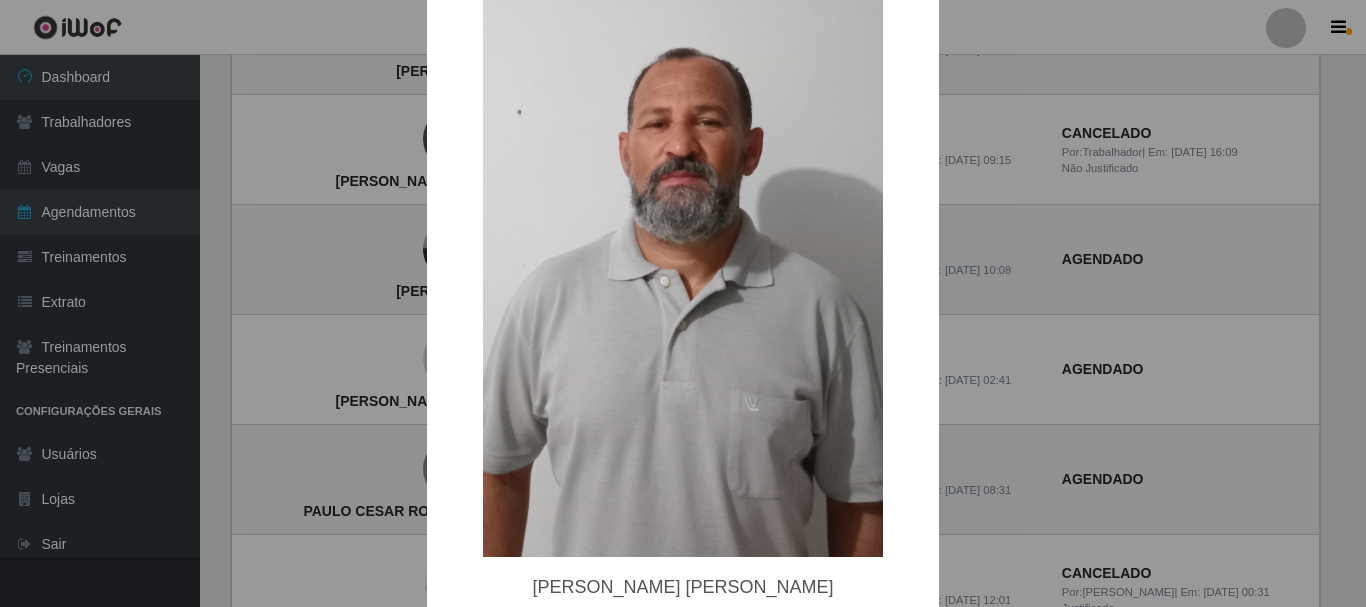click on "× Angelo Márcio Lucas da Silva OK Cancel" at bounding box center (683, 303) 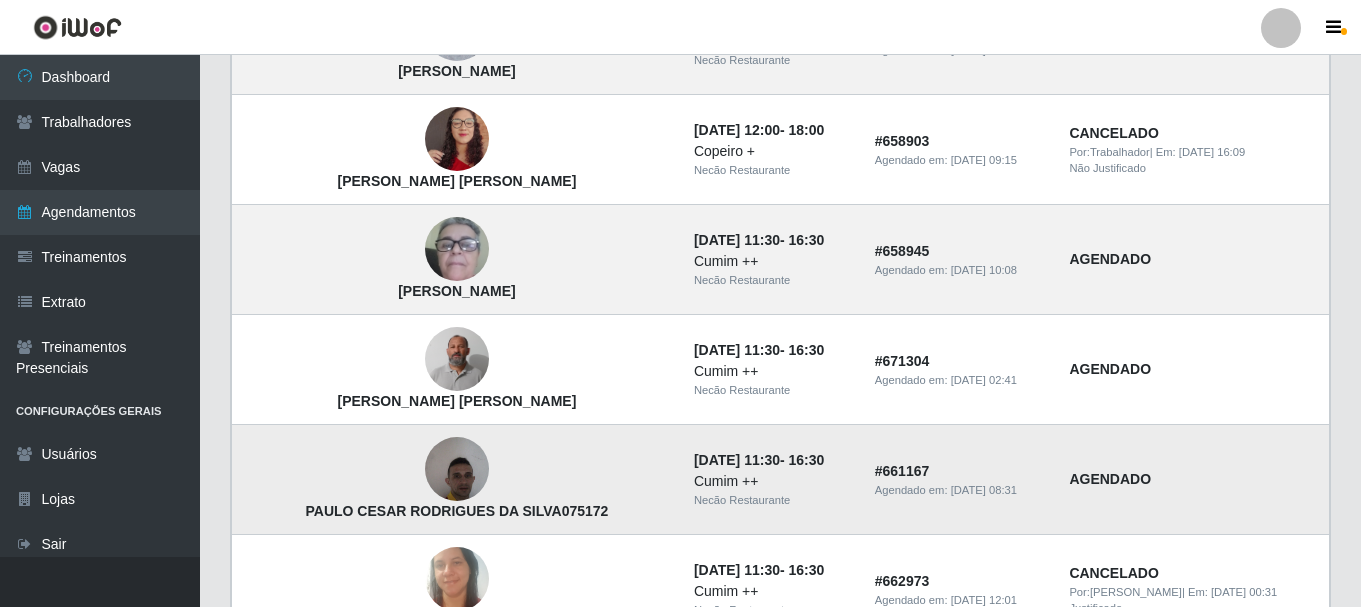 scroll, scrollTop: 771, scrollLeft: 0, axis: vertical 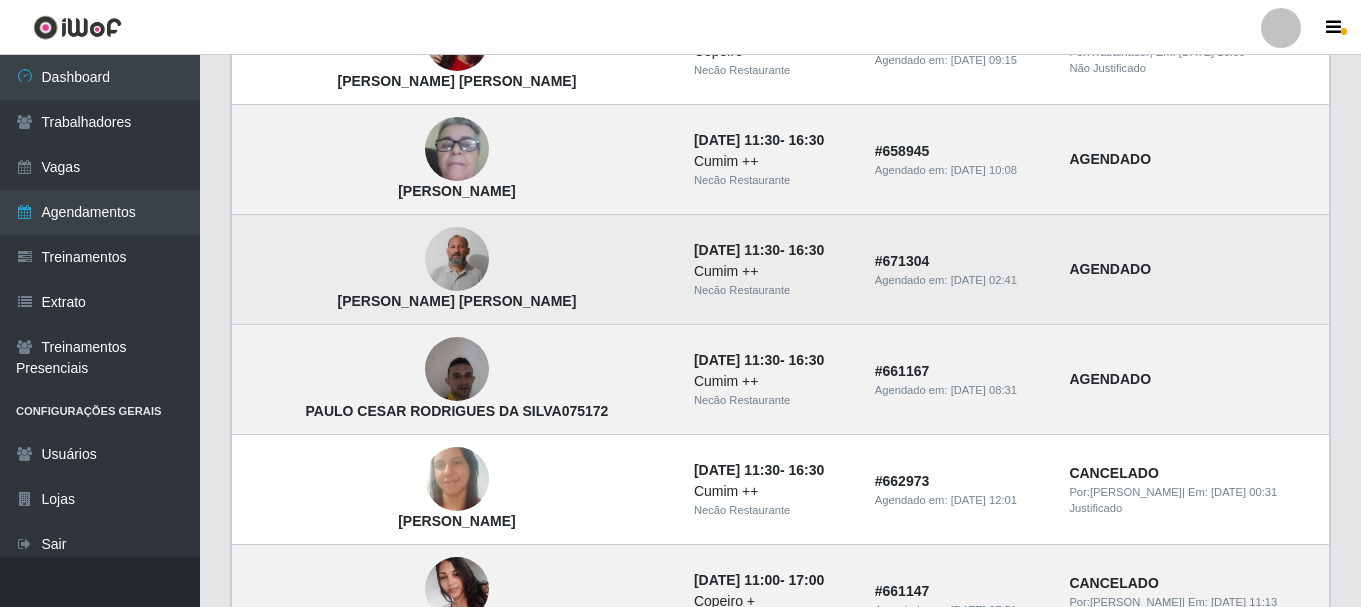 click at bounding box center (457, 260) 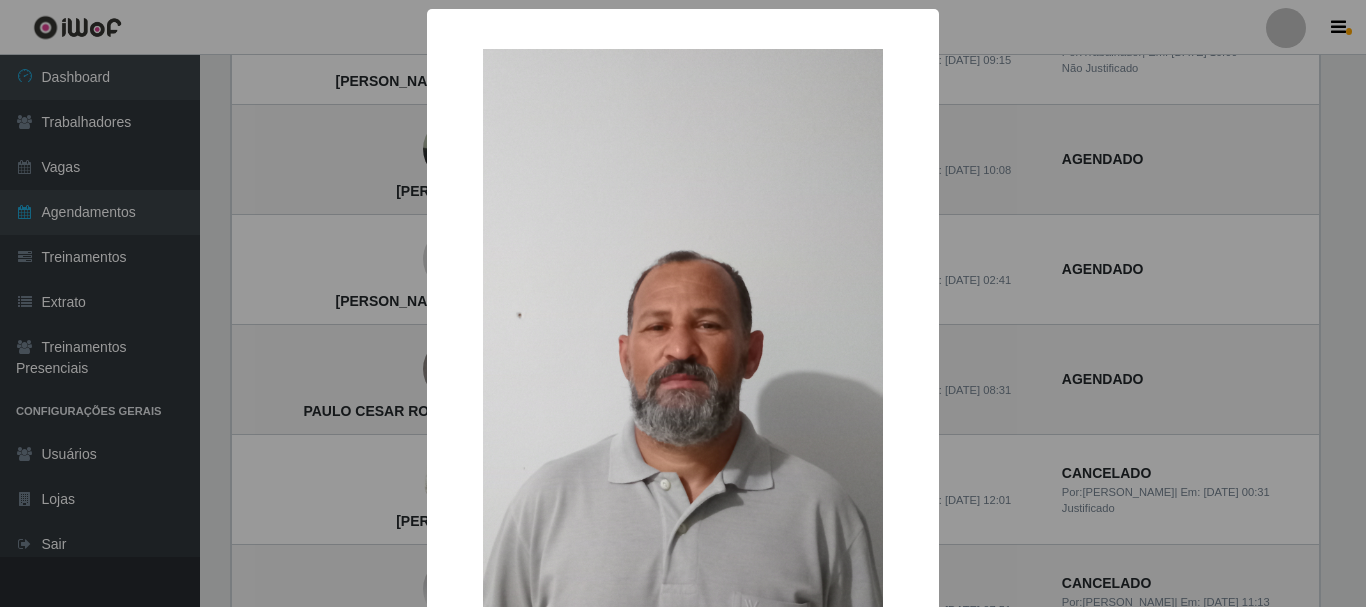 click on "× Angelo Márcio Lucas da Silva OK Cancel" at bounding box center [683, 303] 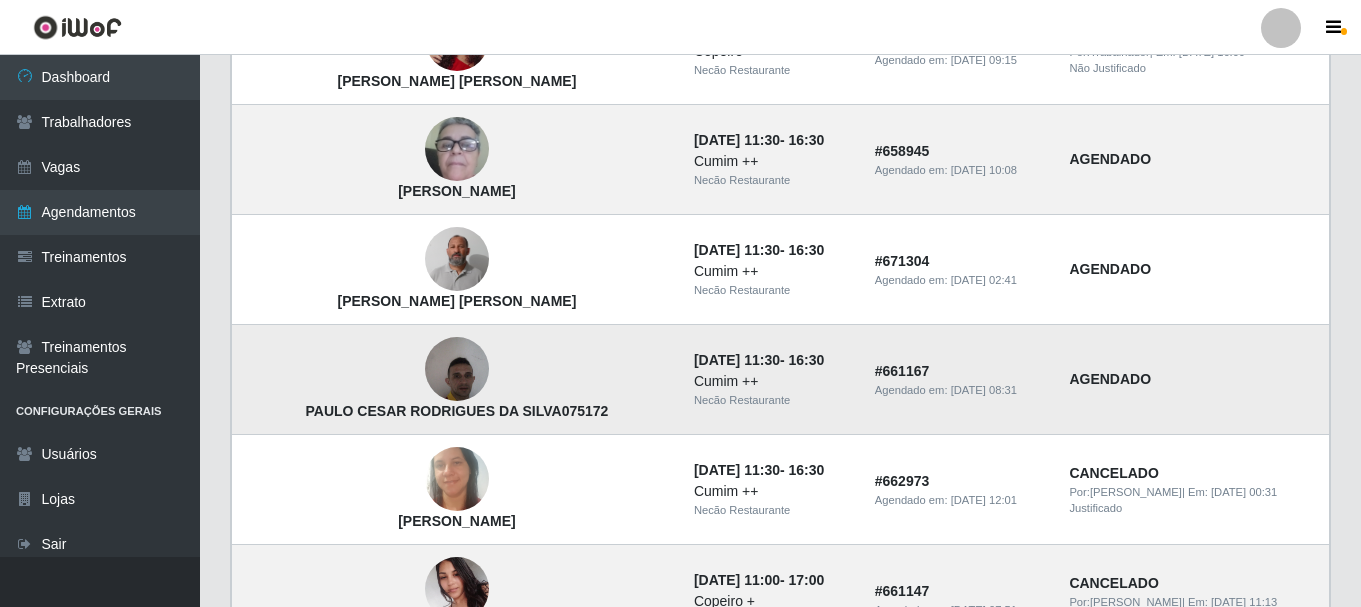 click at bounding box center [457, 369] 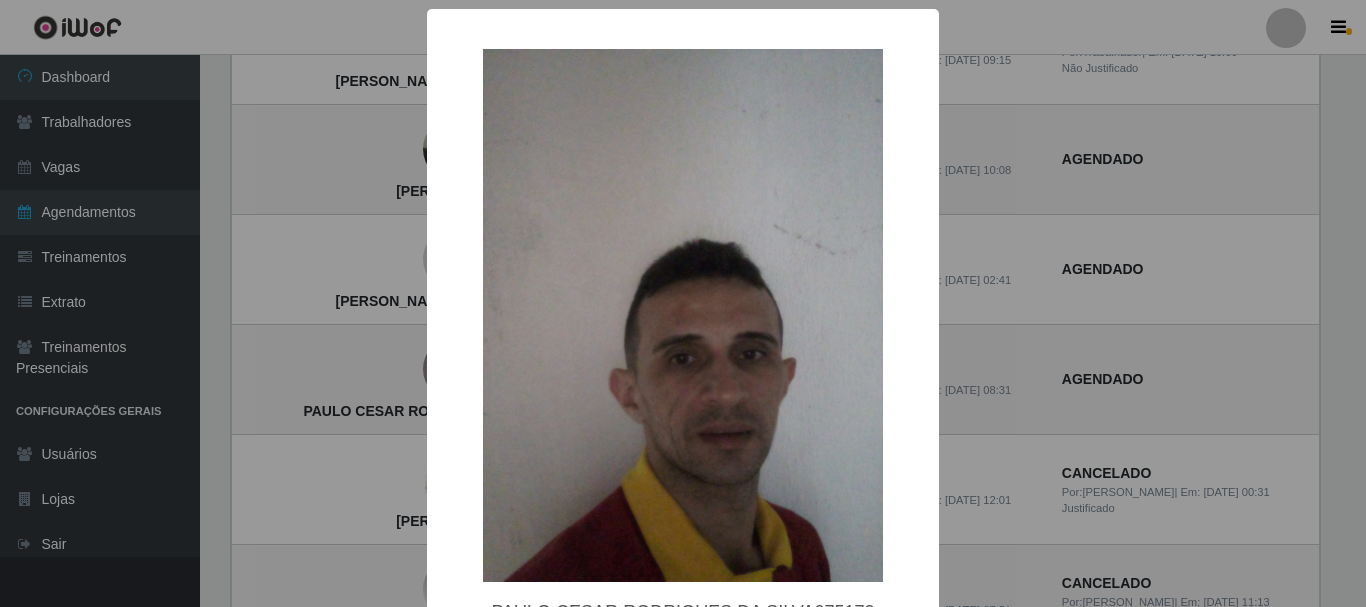click on "× PAULO CESAR RODRIGUES DA SILVA075172 OK Cancel" at bounding box center (683, 303) 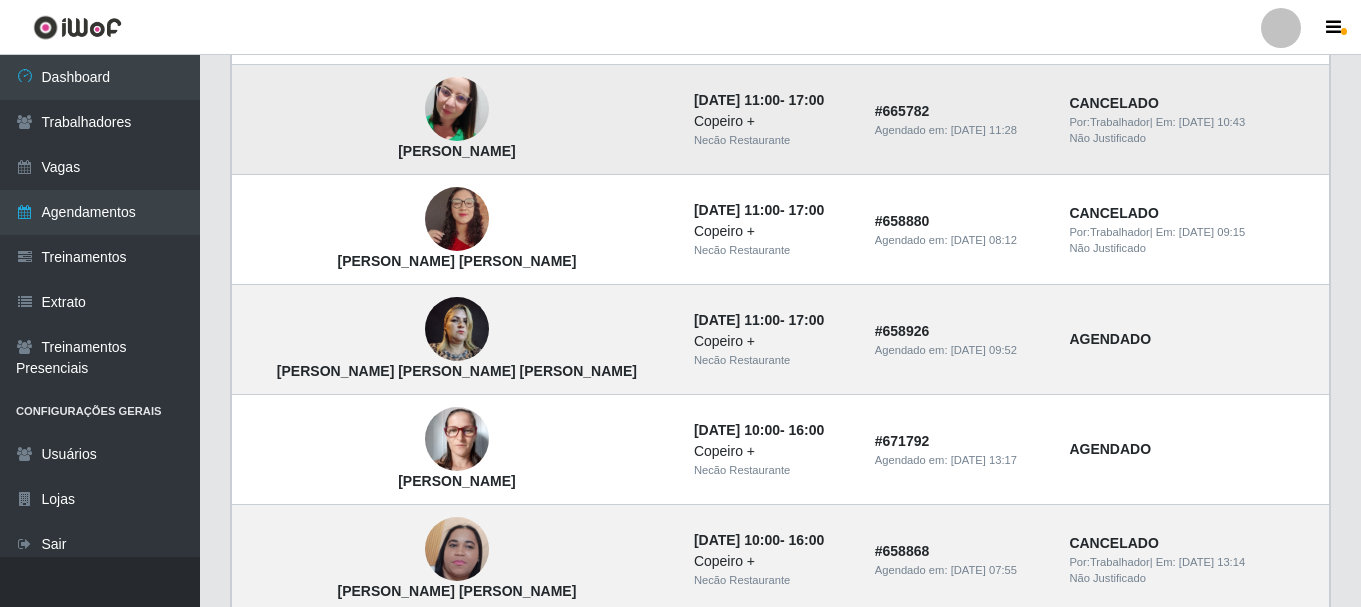 scroll, scrollTop: 1571, scrollLeft: 0, axis: vertical 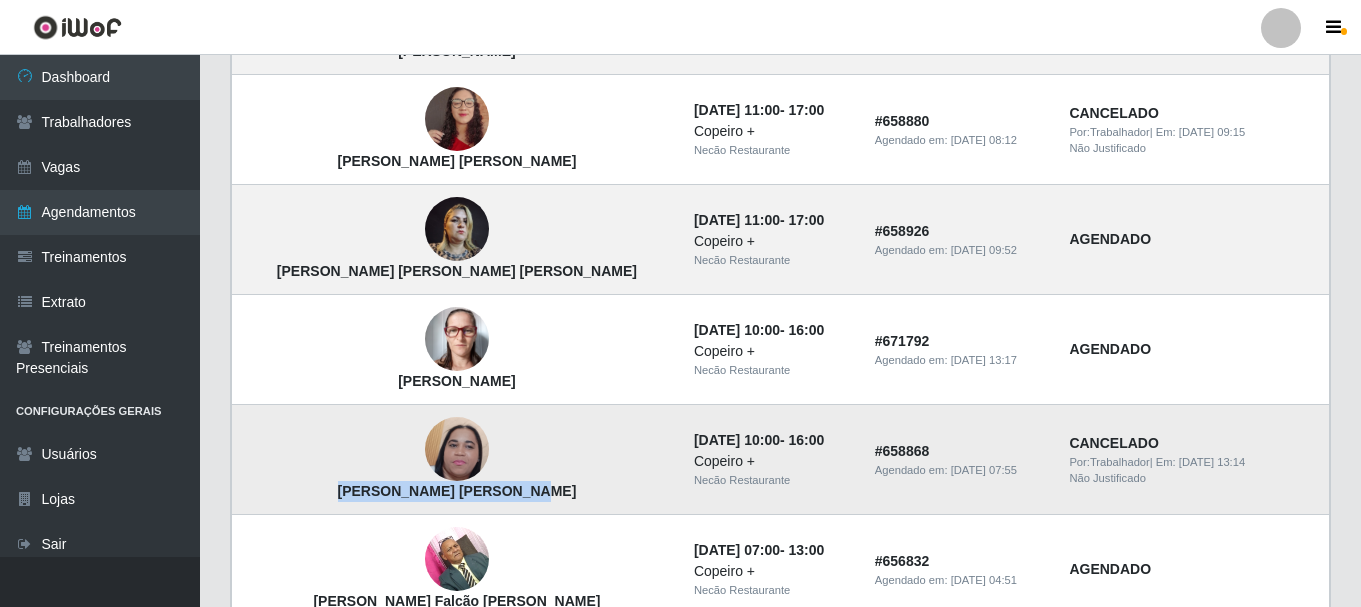drag, startPoint x: 543, startPoint y: 500, endPoint x: 318, endPoint y: 495, distance: 225.05554 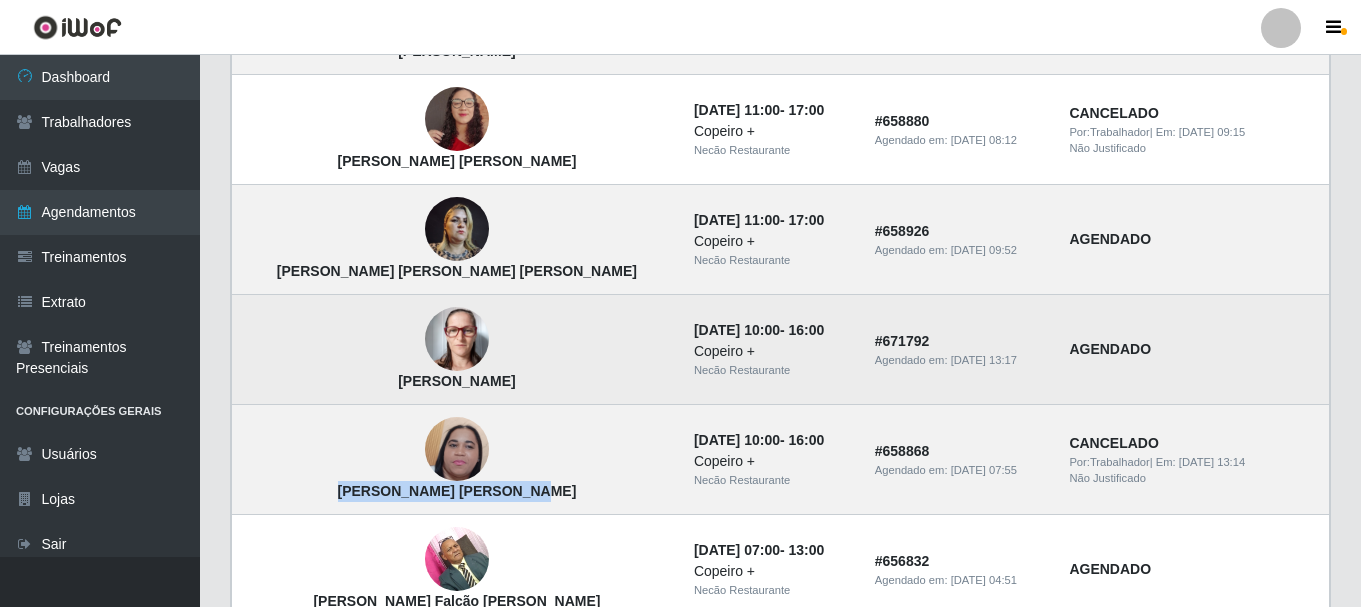 click at bounding box center [457, 339] 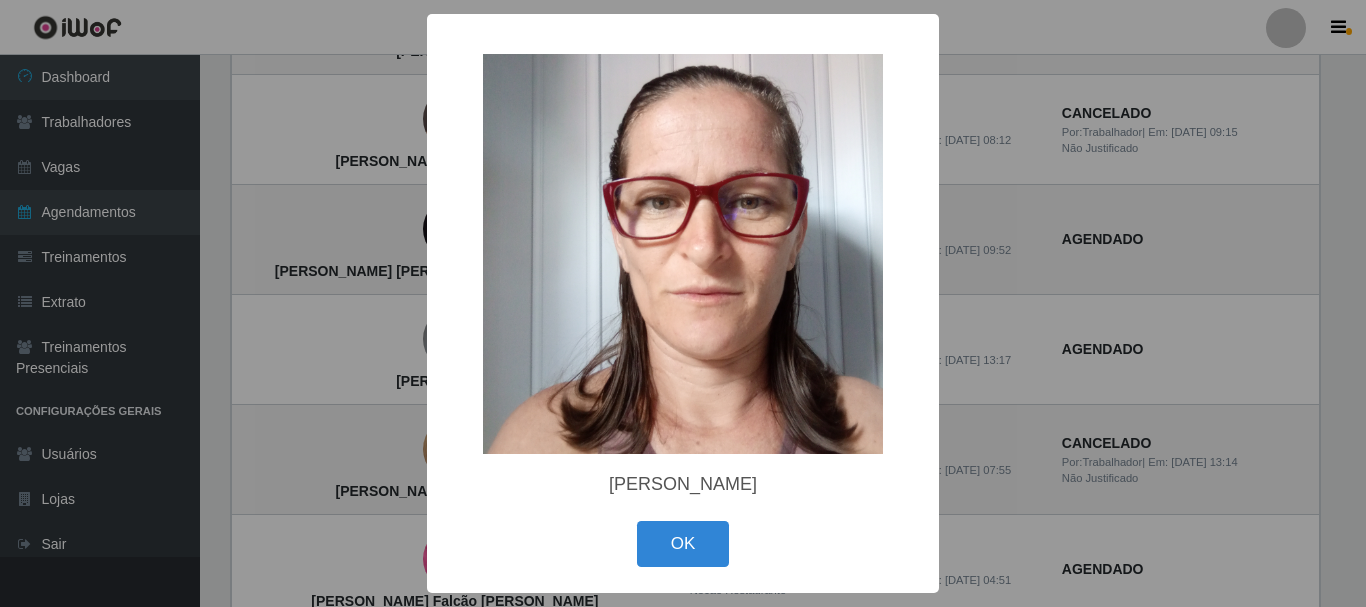 click on "× Ester Moreira da Silva  OK Cancel" at bounding box center (683, 303) 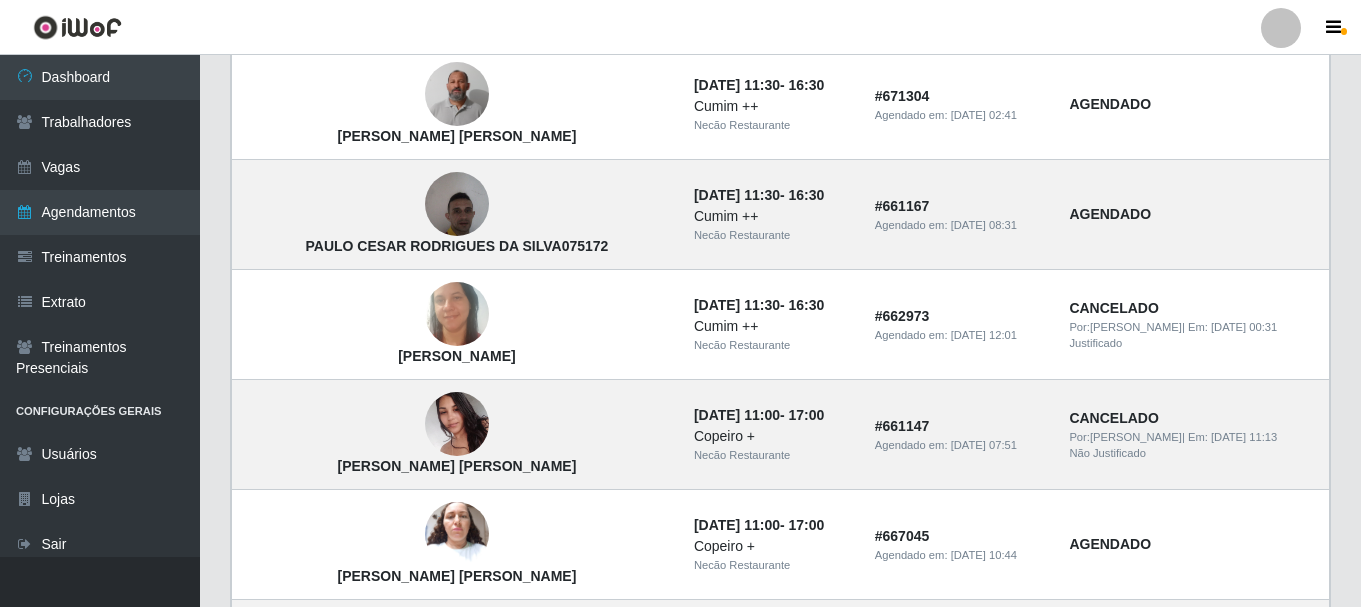 scroll, scrollTop: 836, scrollLeft: 0, axis: vertical 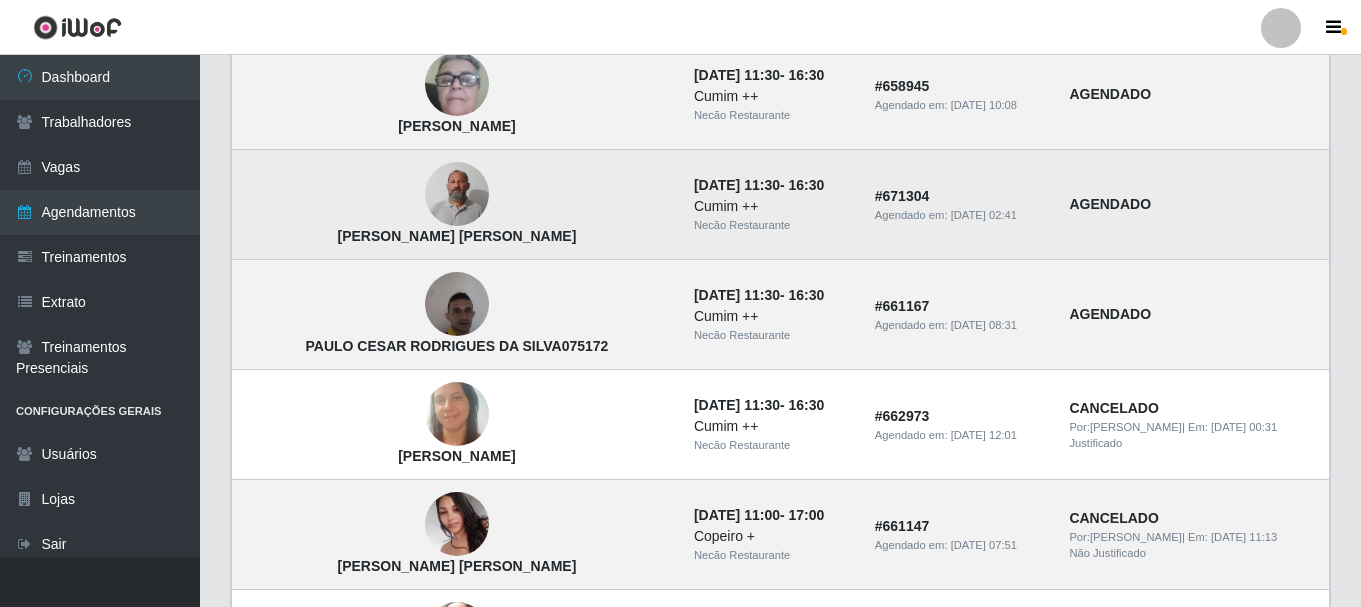 drag, startPoint x: 519, startPoint y: 235, endPoint x: 297, endPoint y: 245, distance: 222.22511 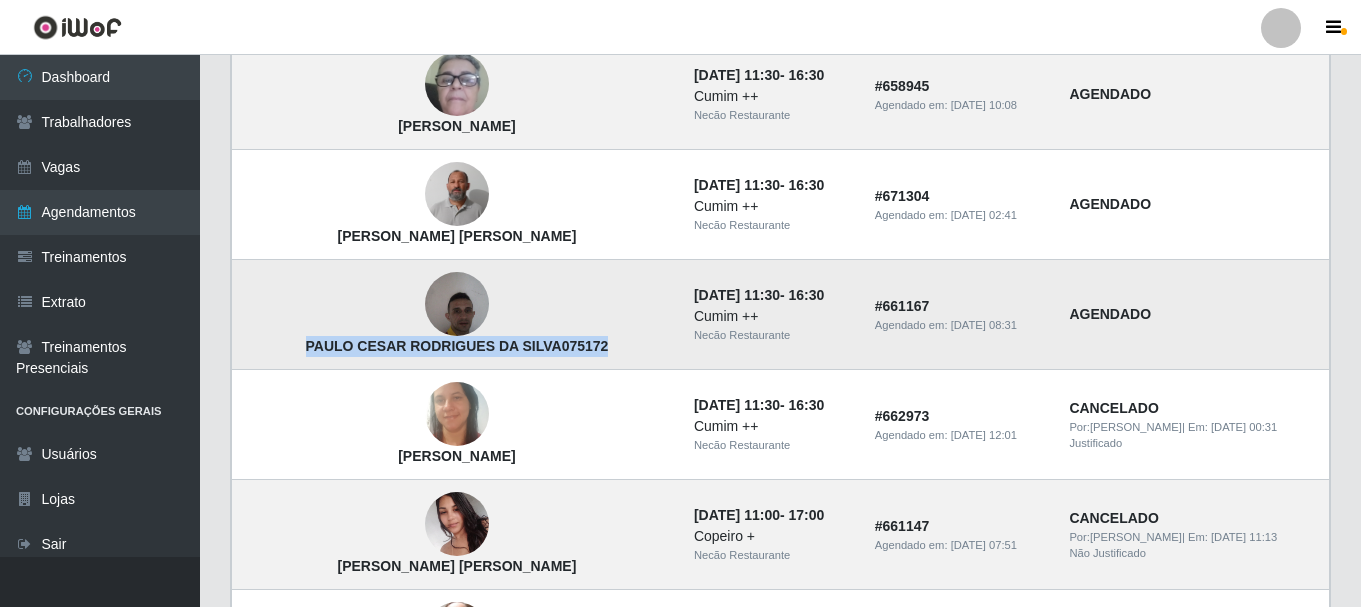 drag, startPoint x: 578, startPoint y: 343, endPoint x: 268, endPoint y: 350, distance: 310.079 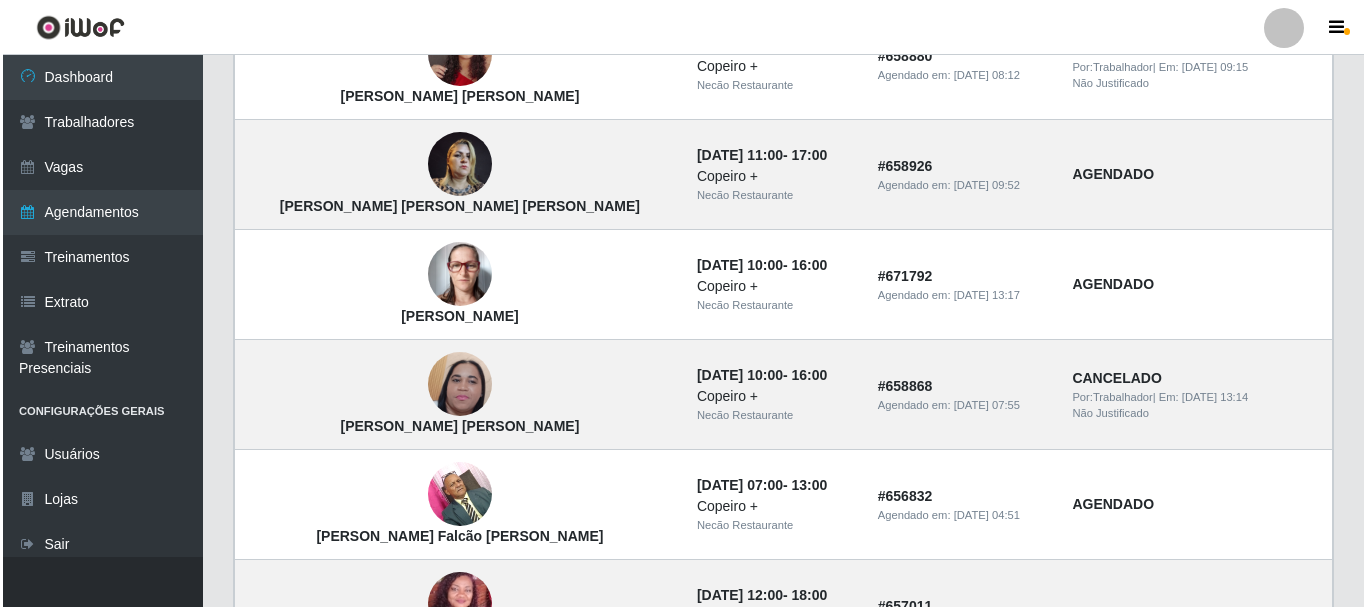 scroll, scrollTop: 1536, scrollLeft: 0, axis: vertical 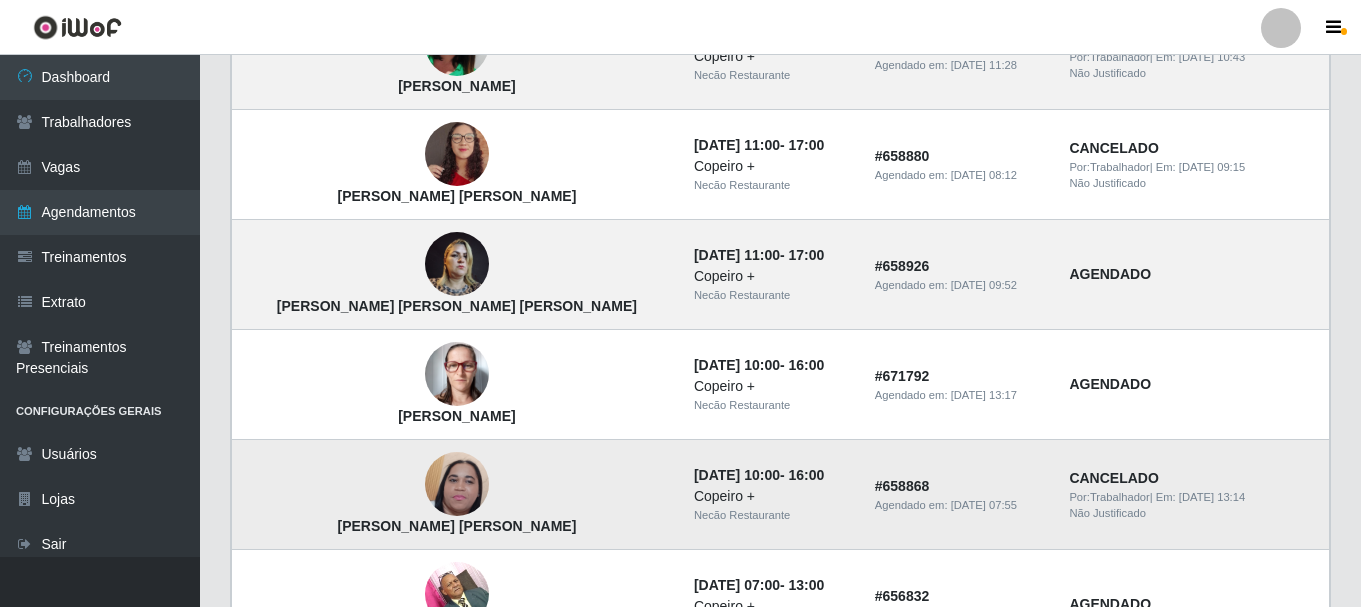 click at bounding box center [457, 484] 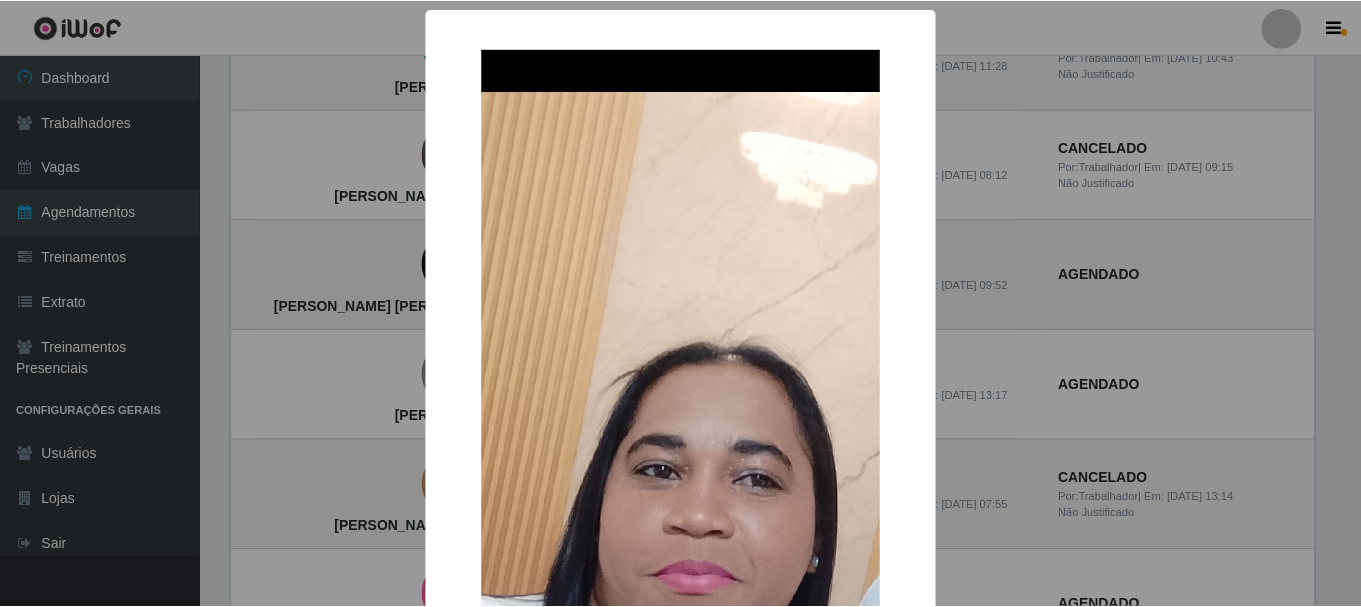 scroll, scrollTop: 400, scrollLeft: 0, axis: vertical 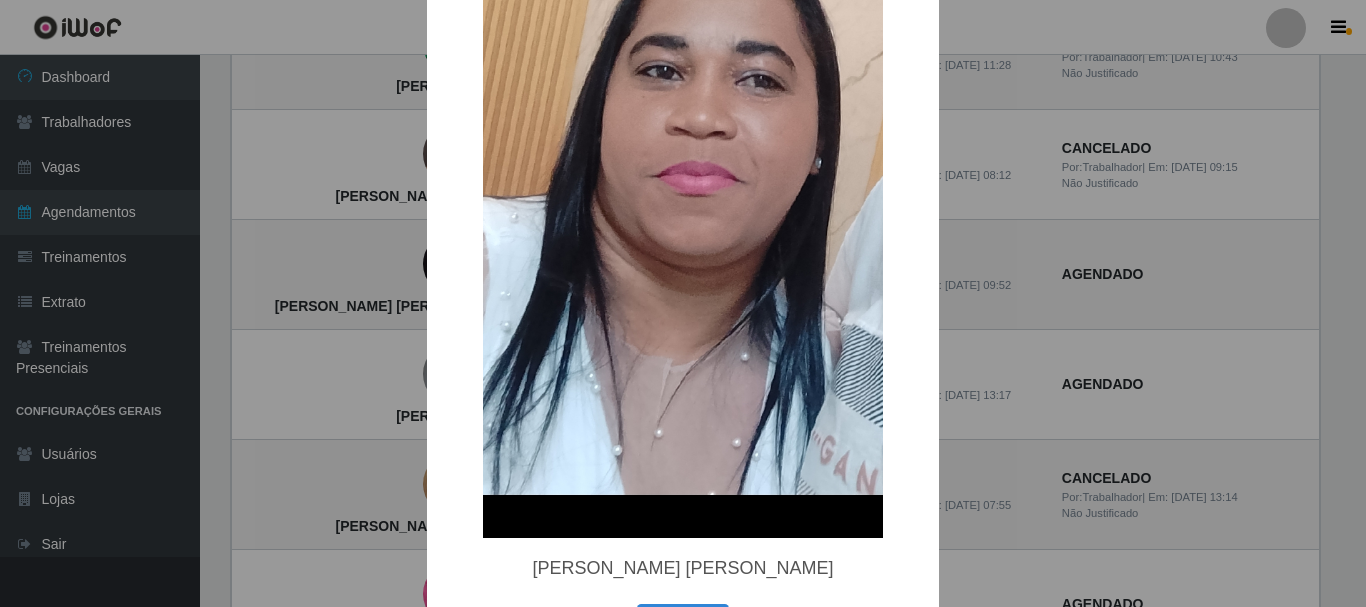 click on "× Katya Lanne Santos Lopes OK Cancel" at bounding box center (683, 303) 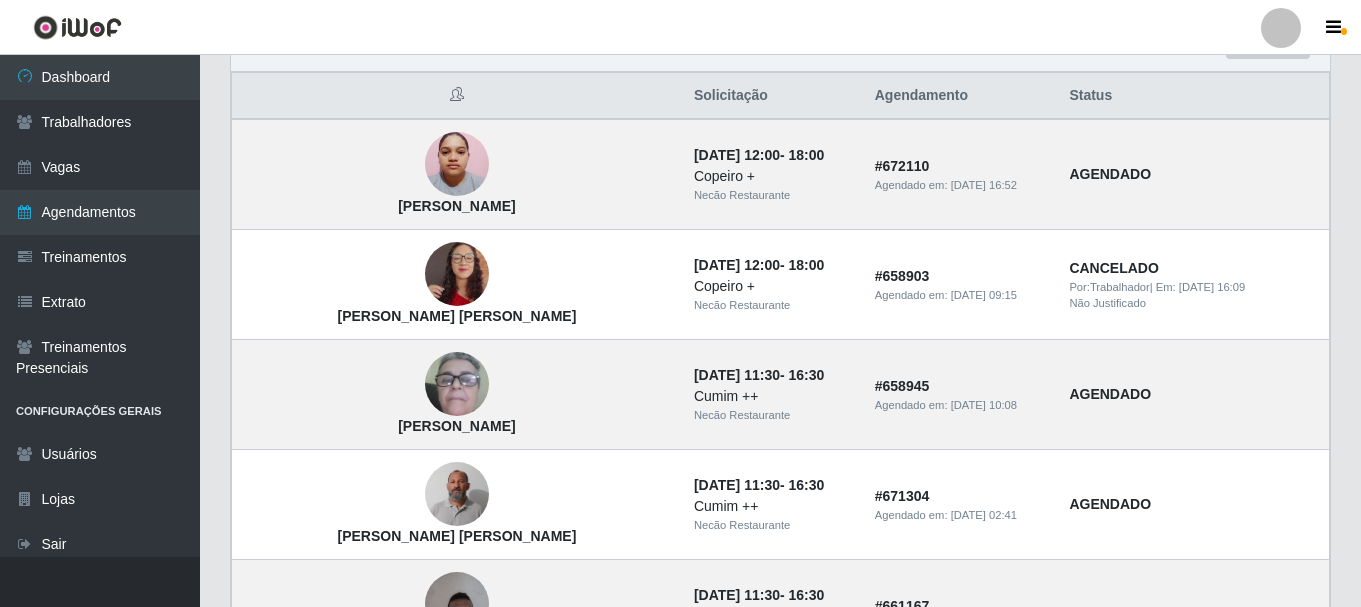 scroll, scrollTop: 336, scrollLeft: 0, axis: vertical 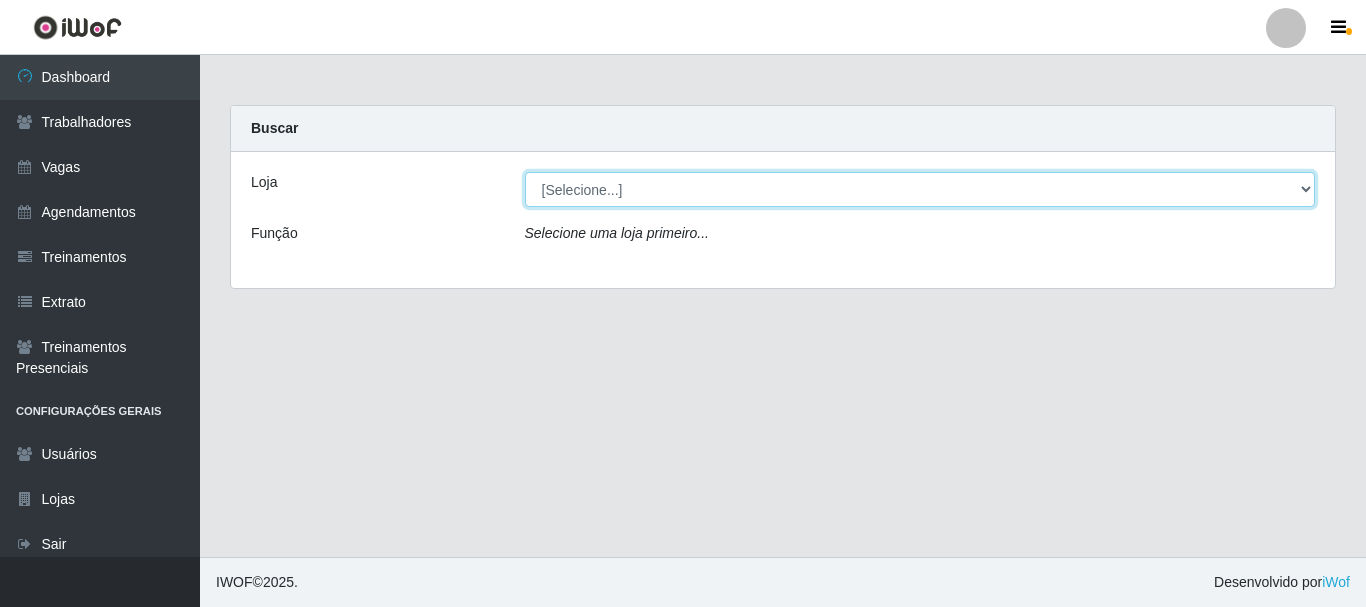 click on "[Selecione...] Necão Restaurante" at bounding box center [920, 189] 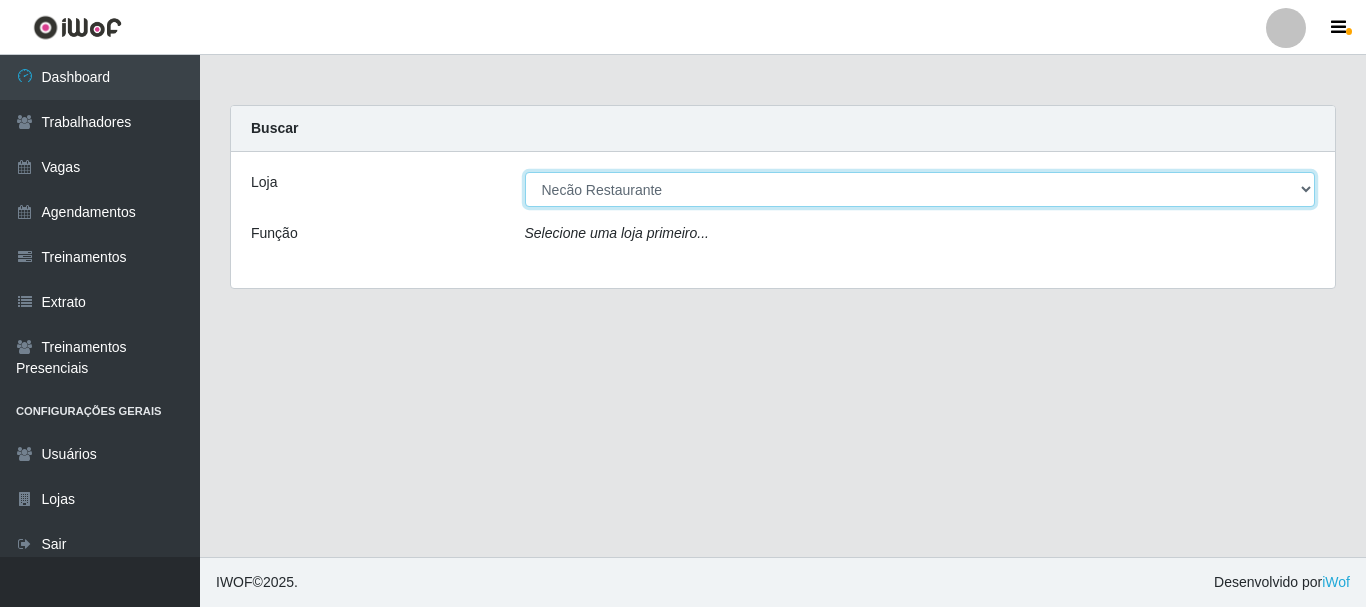 click on "[Selecione...] Necão Restaurante" at bounding box center [920, 189] 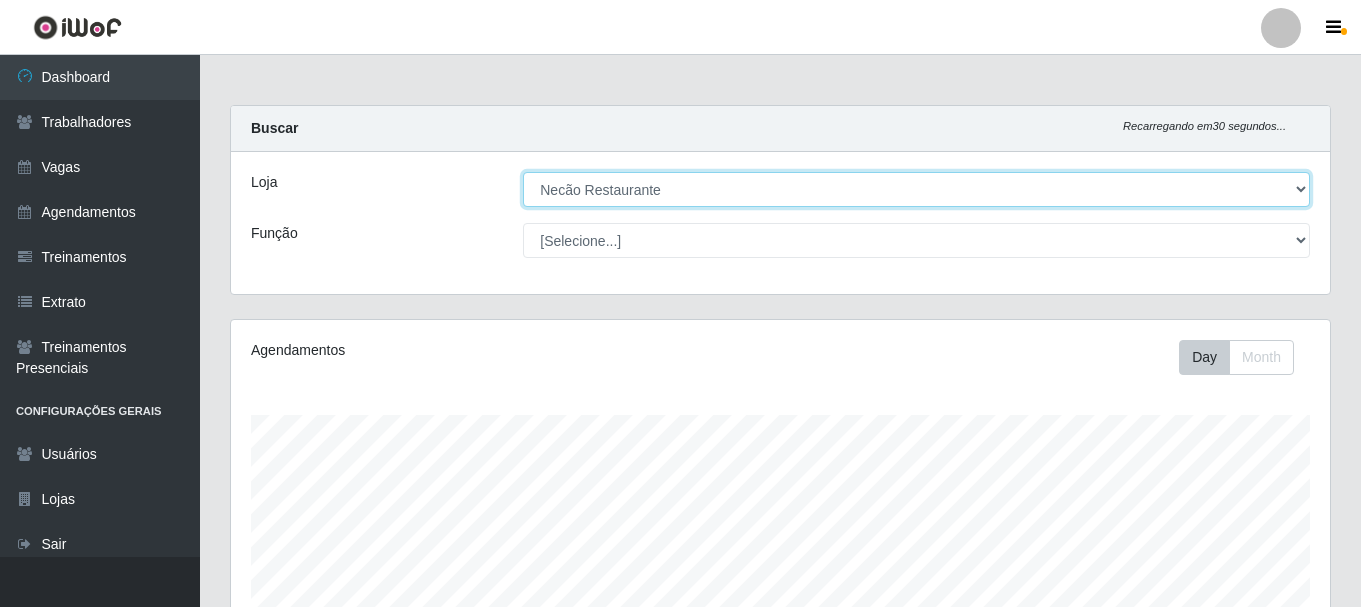 scroll, scrollTop: 999585, scrollLeft: 998901, axis: both 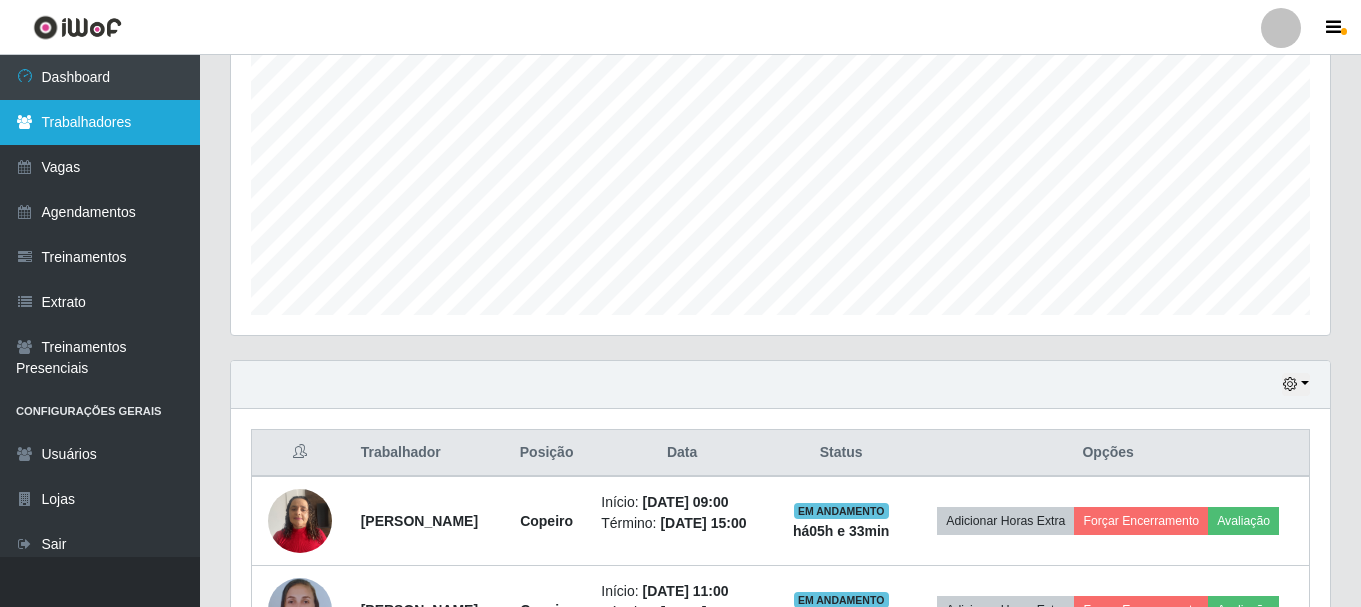 click on "Trabalhadores" at bounding box center [100, 122] 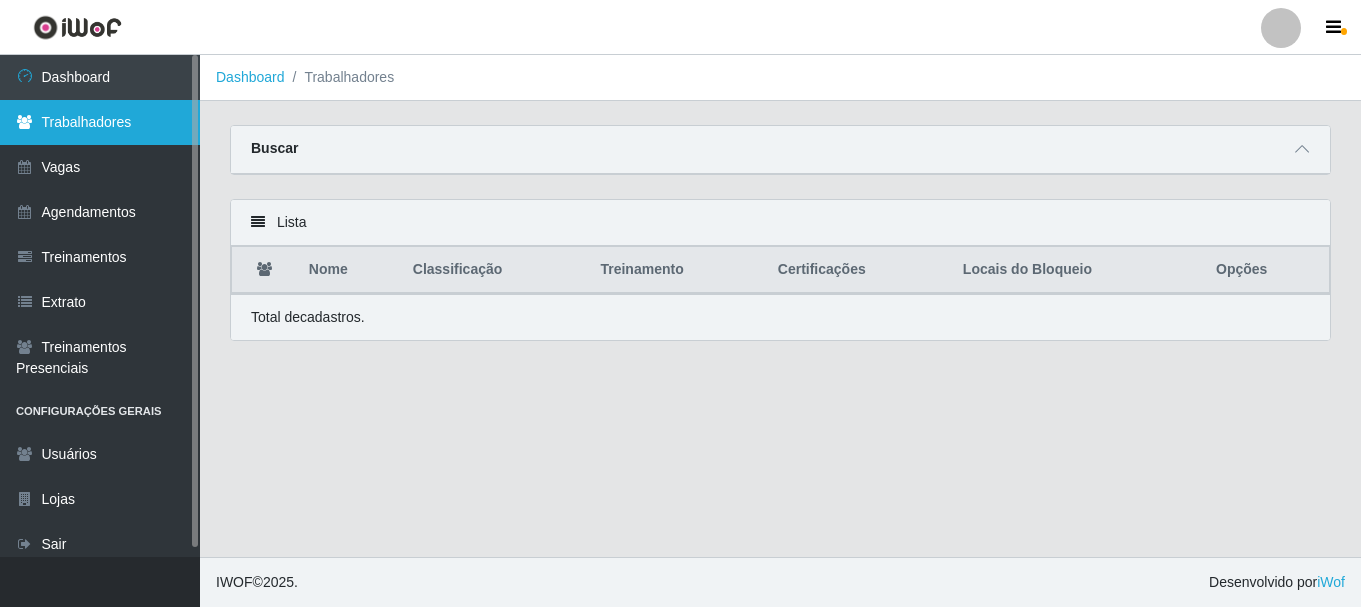 scroll, scrollTop: 0, scrollLeft: 0, axis: both 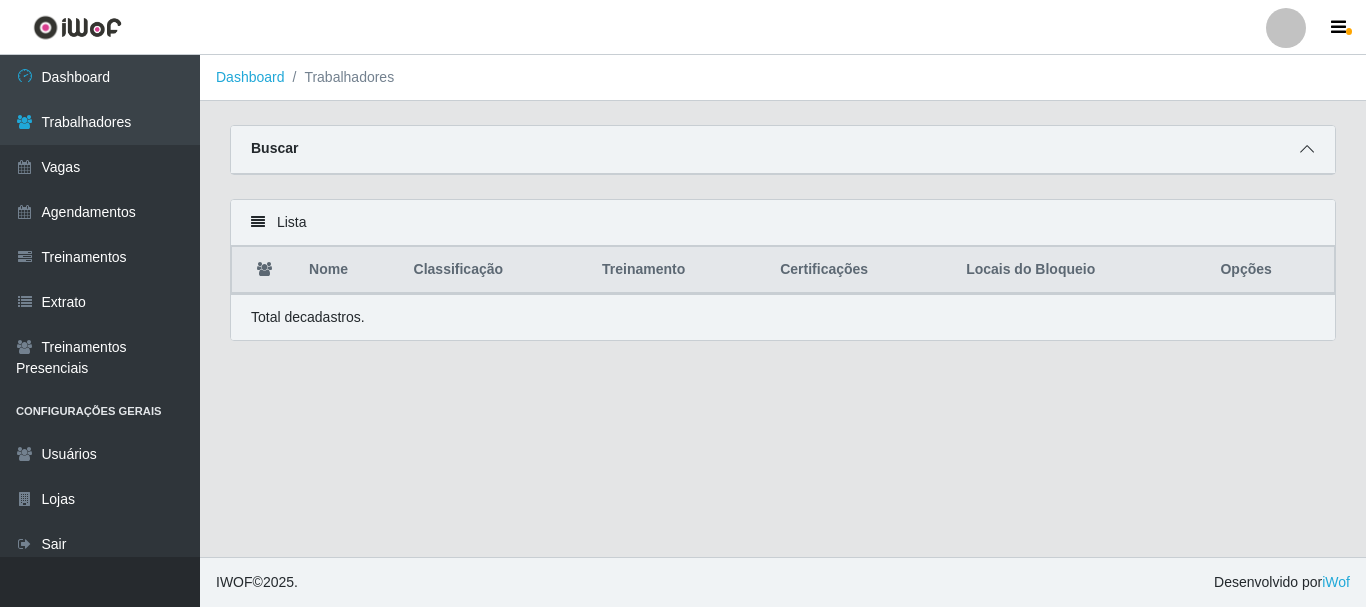 click at bounding box center (1307, 149) 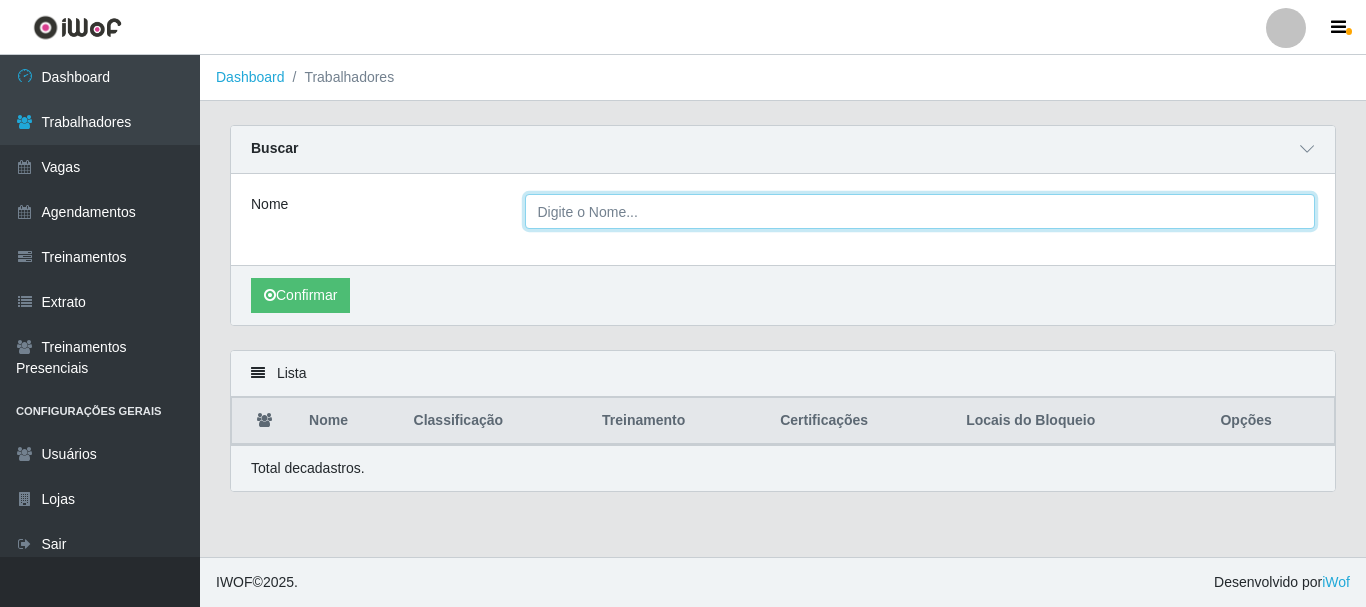 click on "Nome" at bounding box center (920, 211) 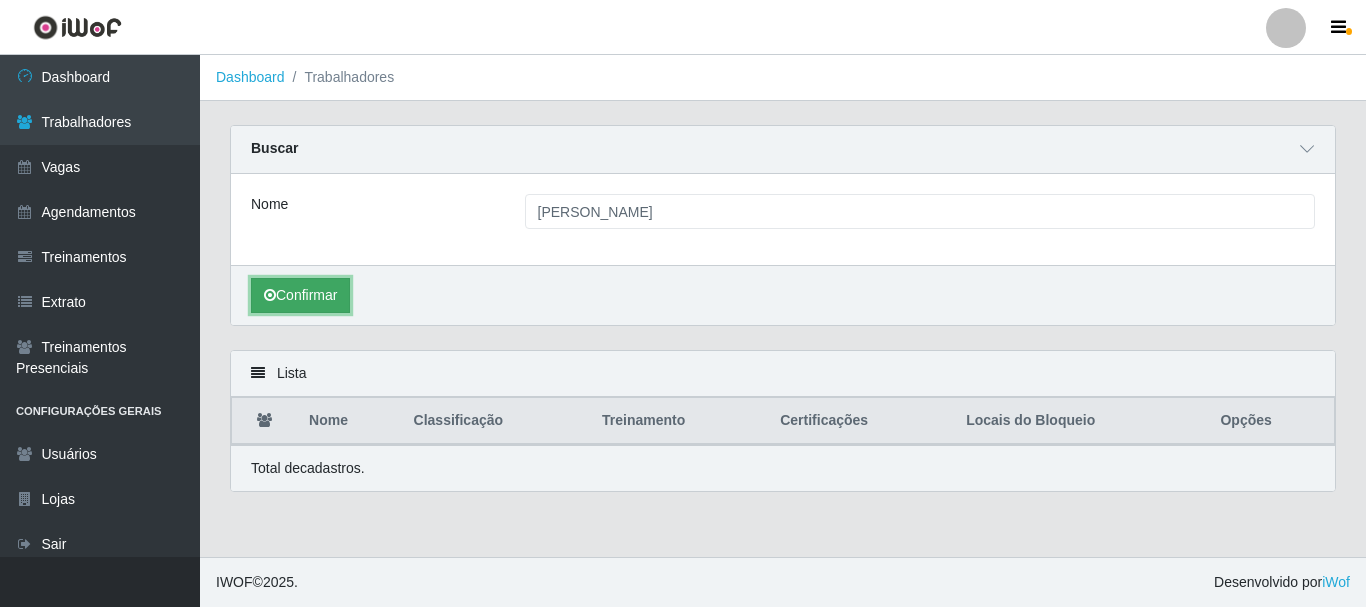 click on "Confirmar" at bounding box center (300, 295) 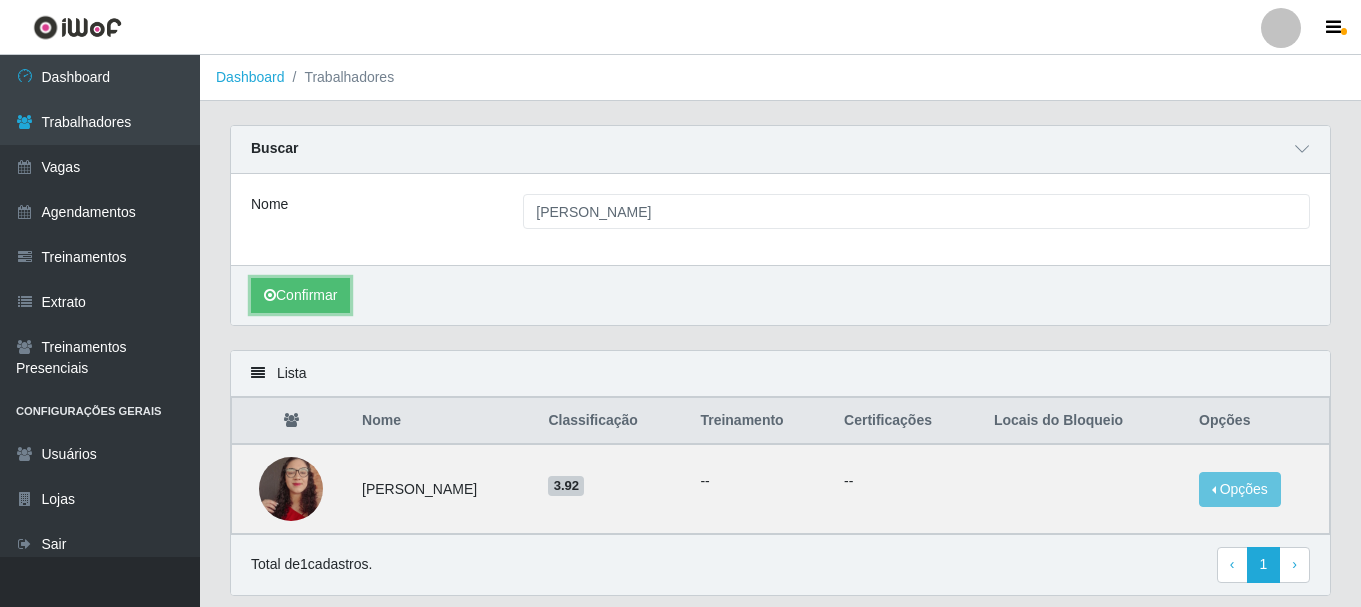 scroll, scrollTop: 64, scrollLeft: 0, axis: vertical 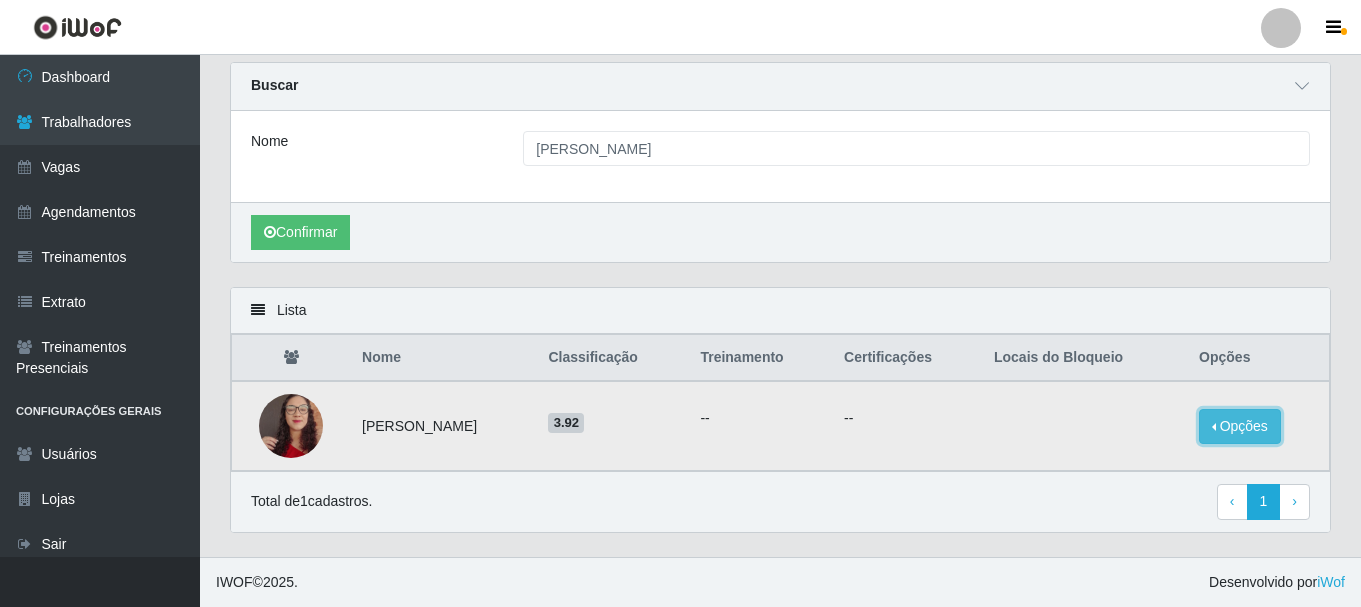 click on "Opções" at bounding box center [1240, 426] 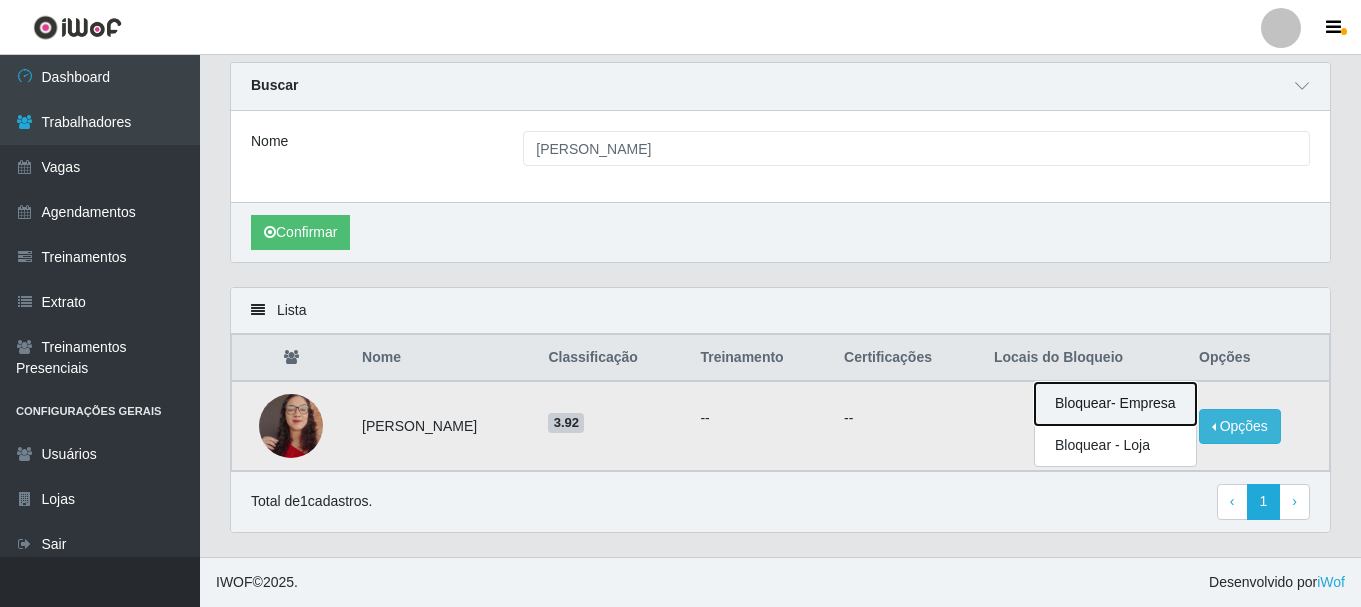 click on "Bloquear  - Empresa" at bounding box center [1115, 404] 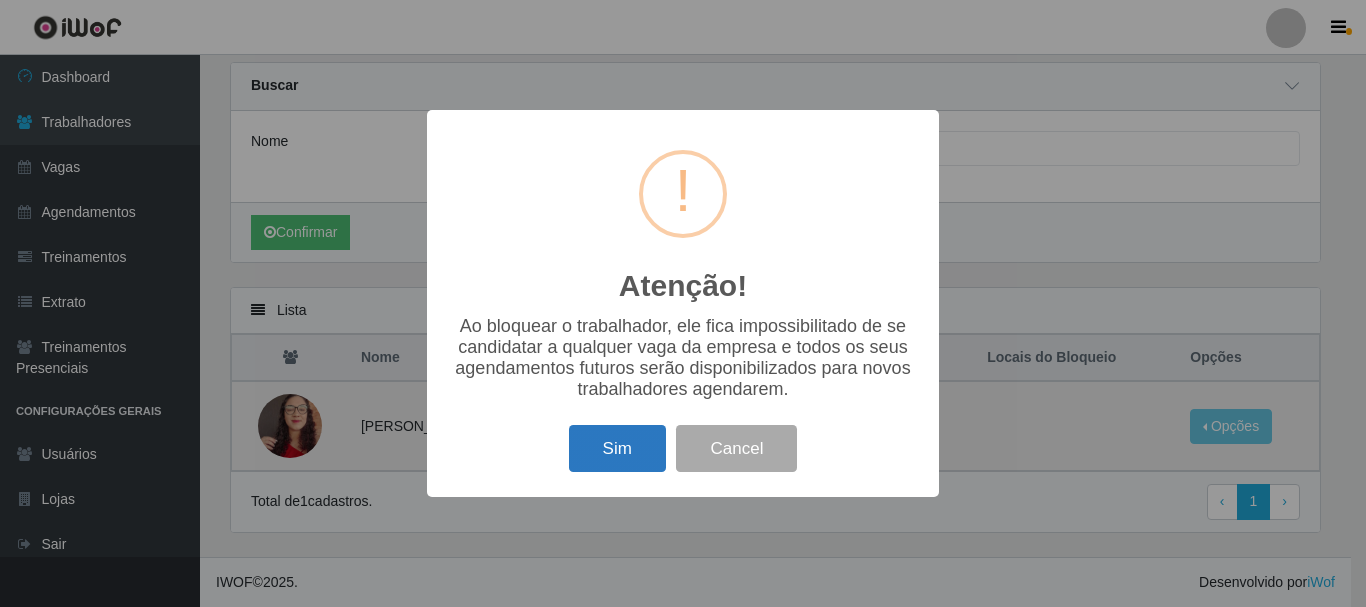 click on "Sim" at bounding box center [617, 448] 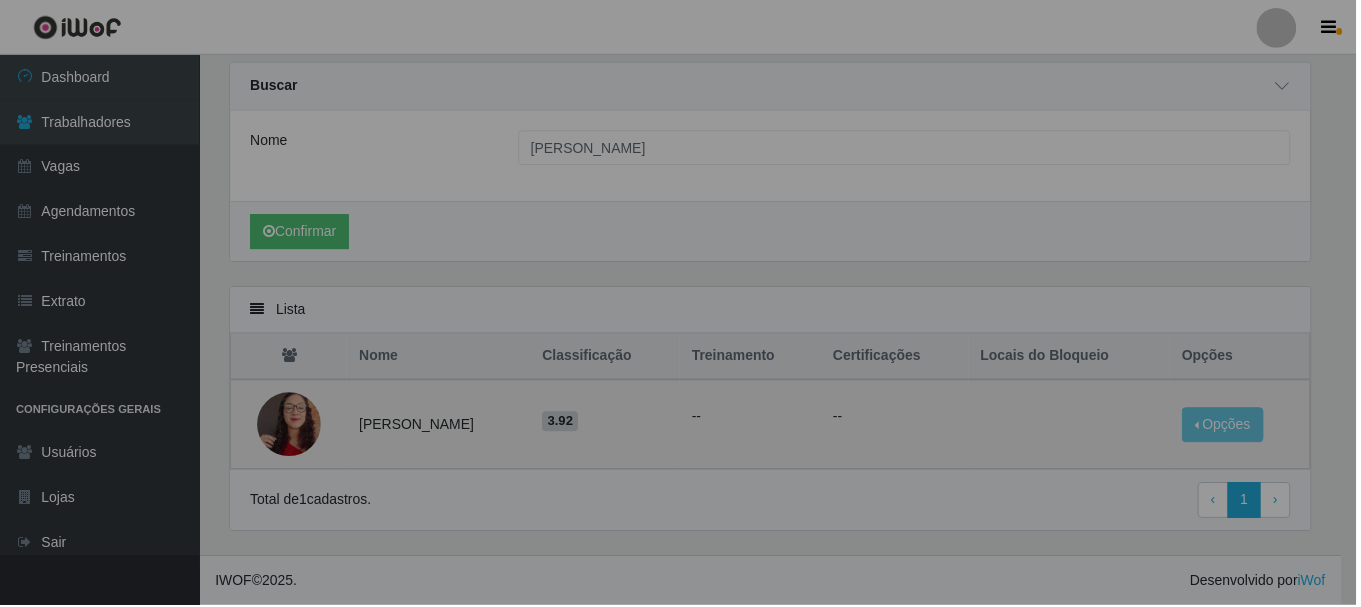 scroll, scrollTop: 0, scrollLeft: 0, axis: both 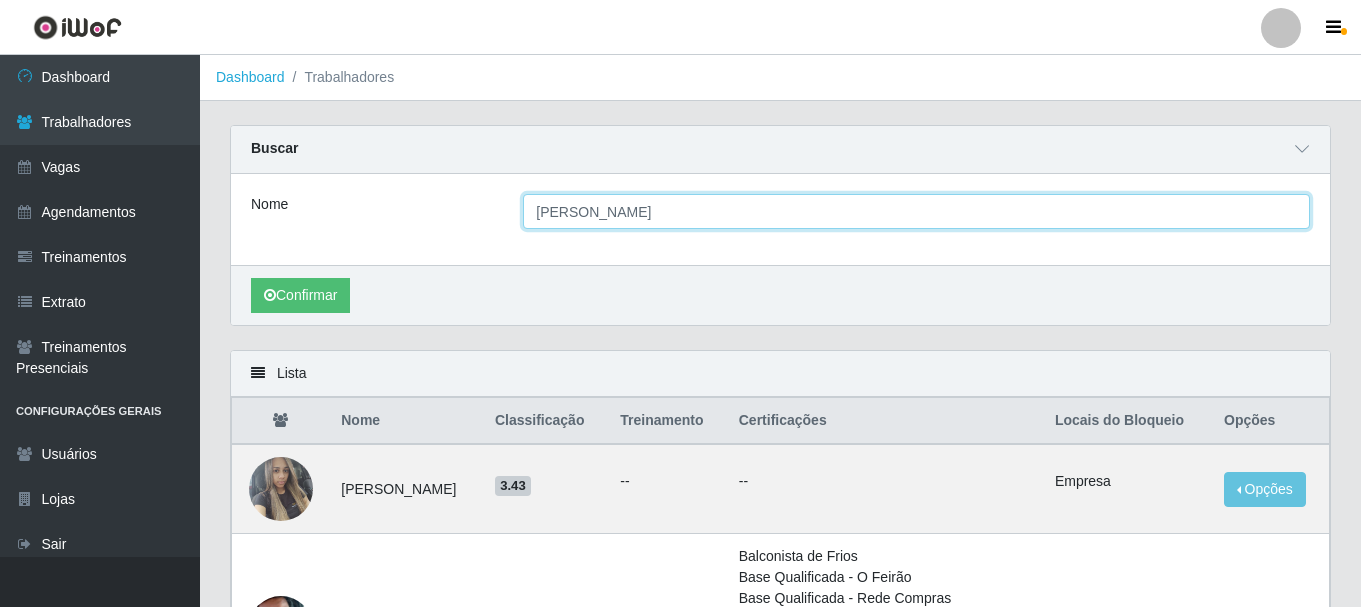 click on "[PERSON_NAME]" at bounding box center (916, 211) 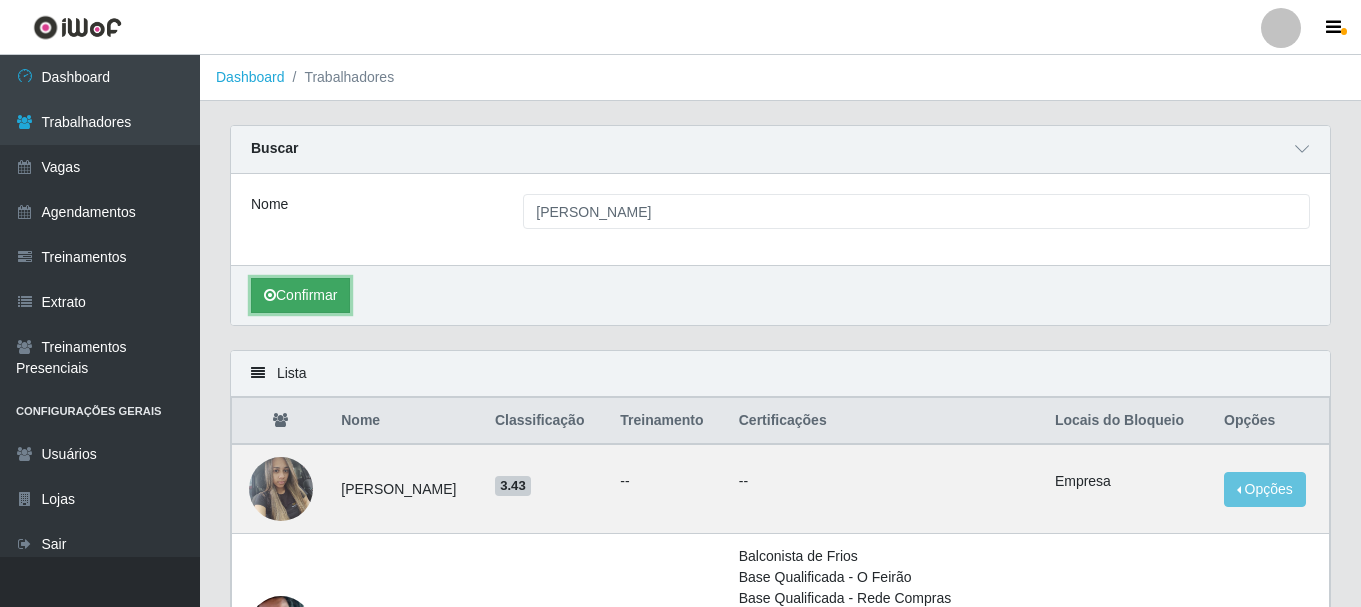 click on "Confirmar" at bounding box center [300, 295] 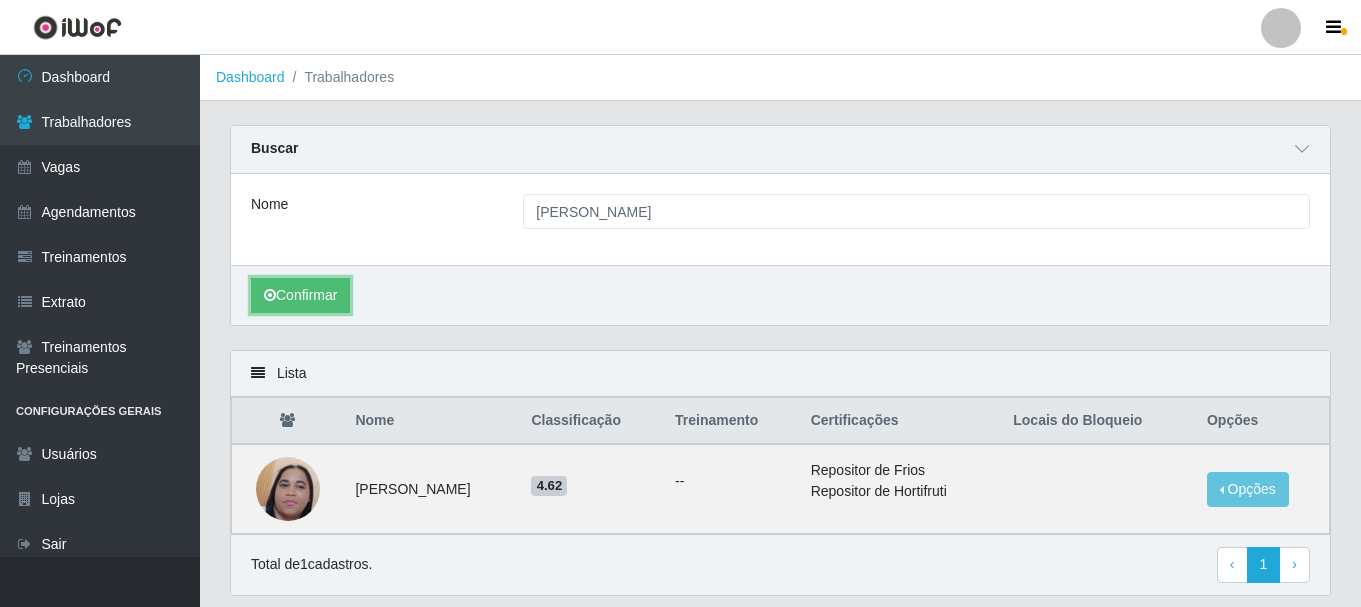 scroll, scrollTop: 64, scrollLeft: 0, axis: vertical 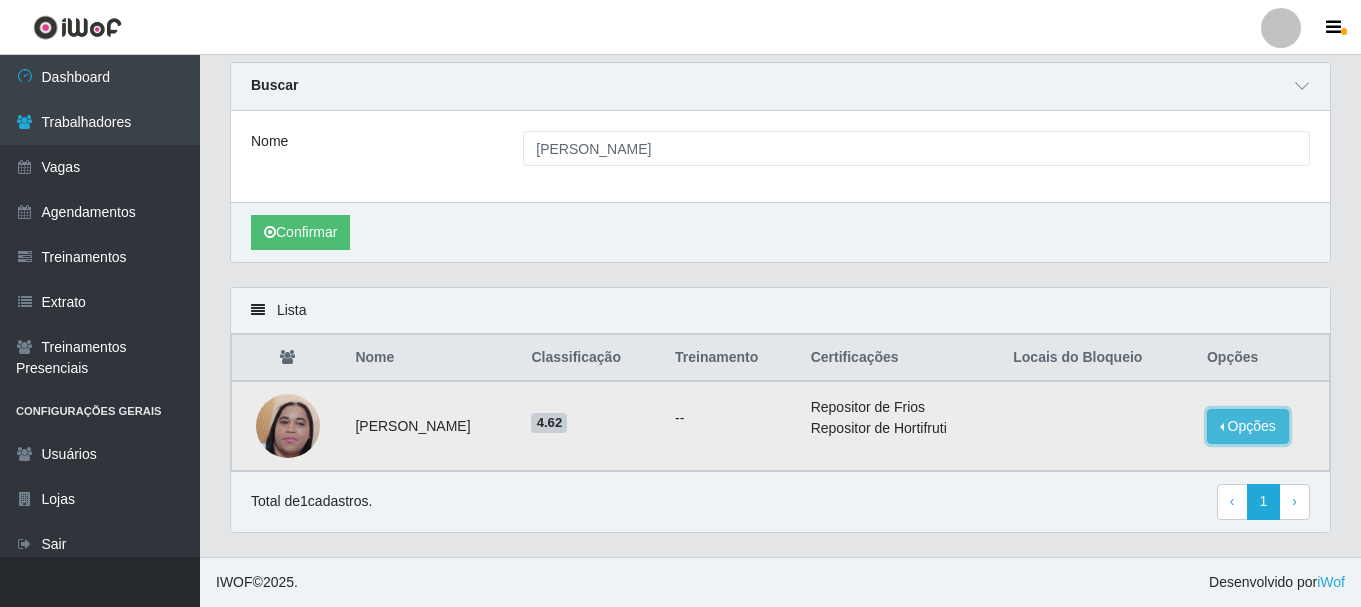 click on "Opções" at bounding box center (1248, 426) 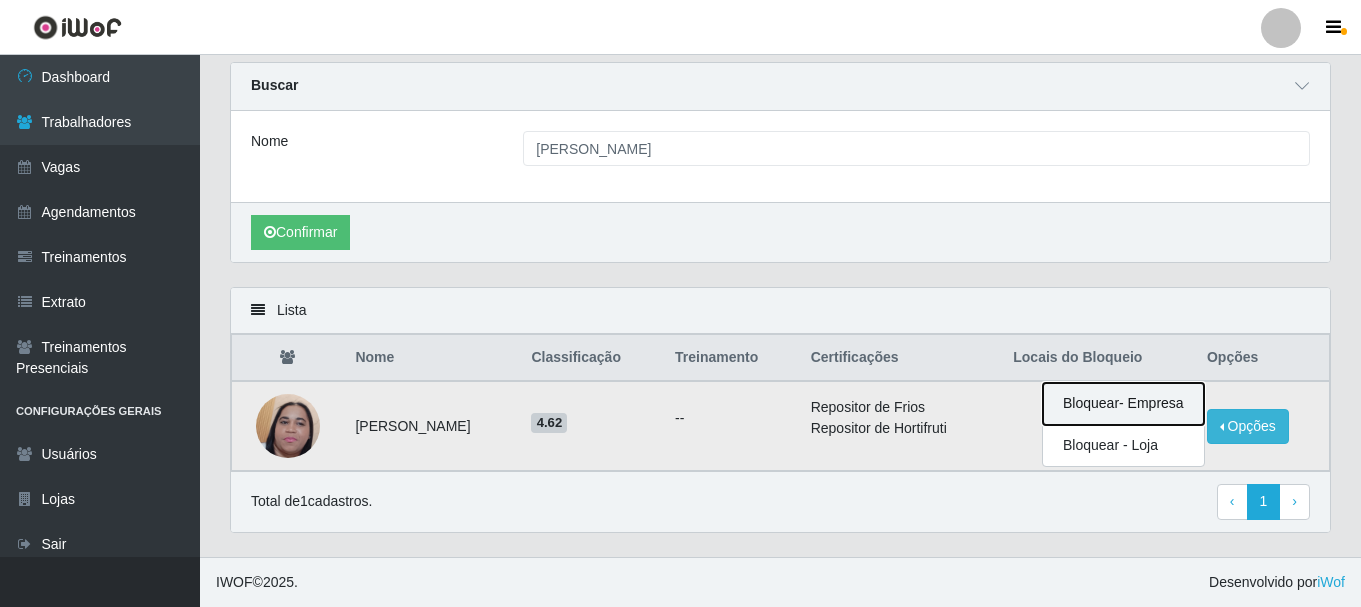 click on "Bloquear  - Empresa" at bounding box center (1123, 404) 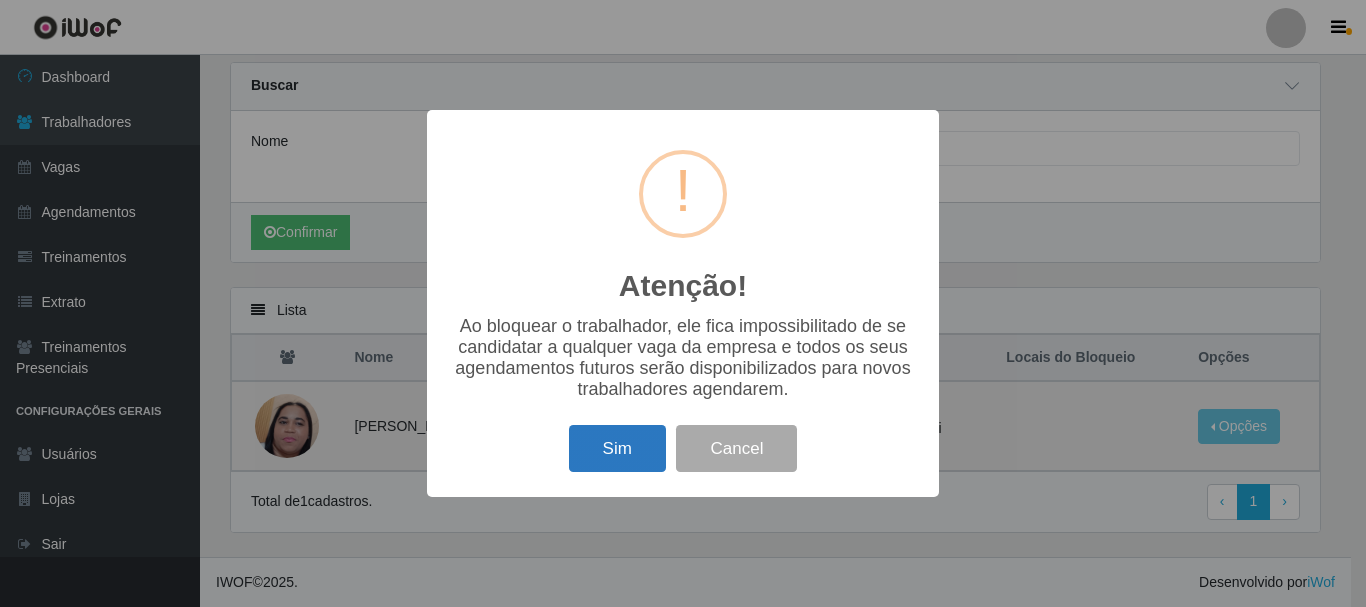 click on "Sim" at bounding box center (617, 448) 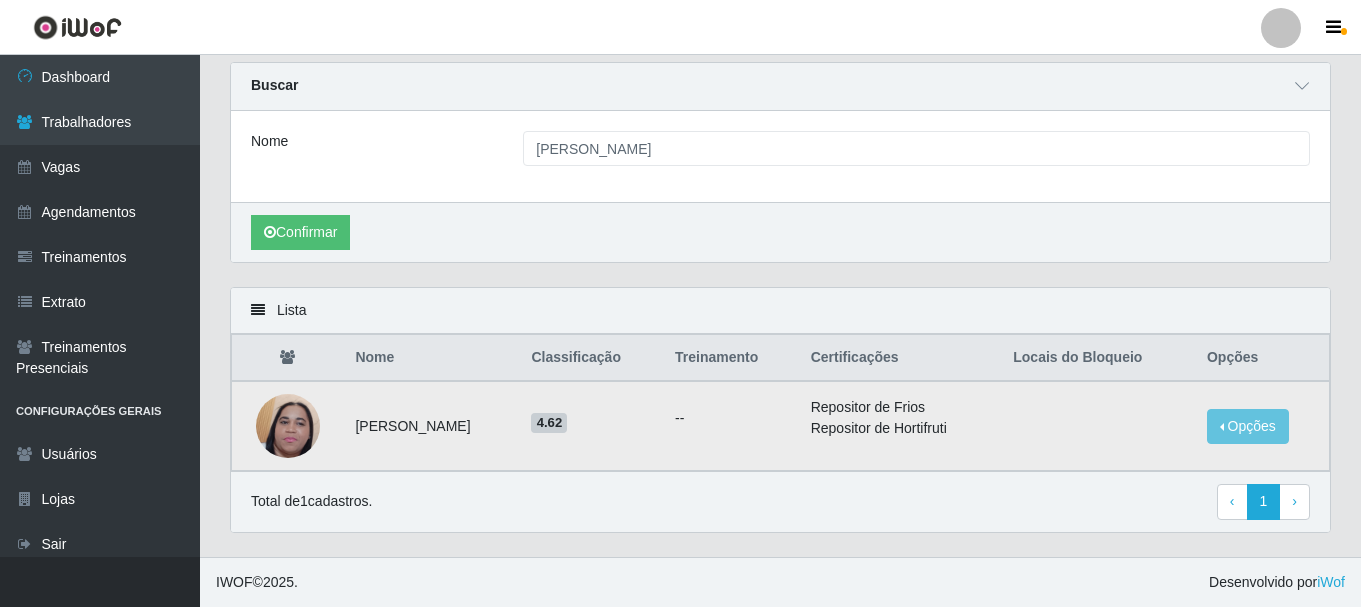 scroll, scrollTop: 0, scrollLeft: 0, axis: both 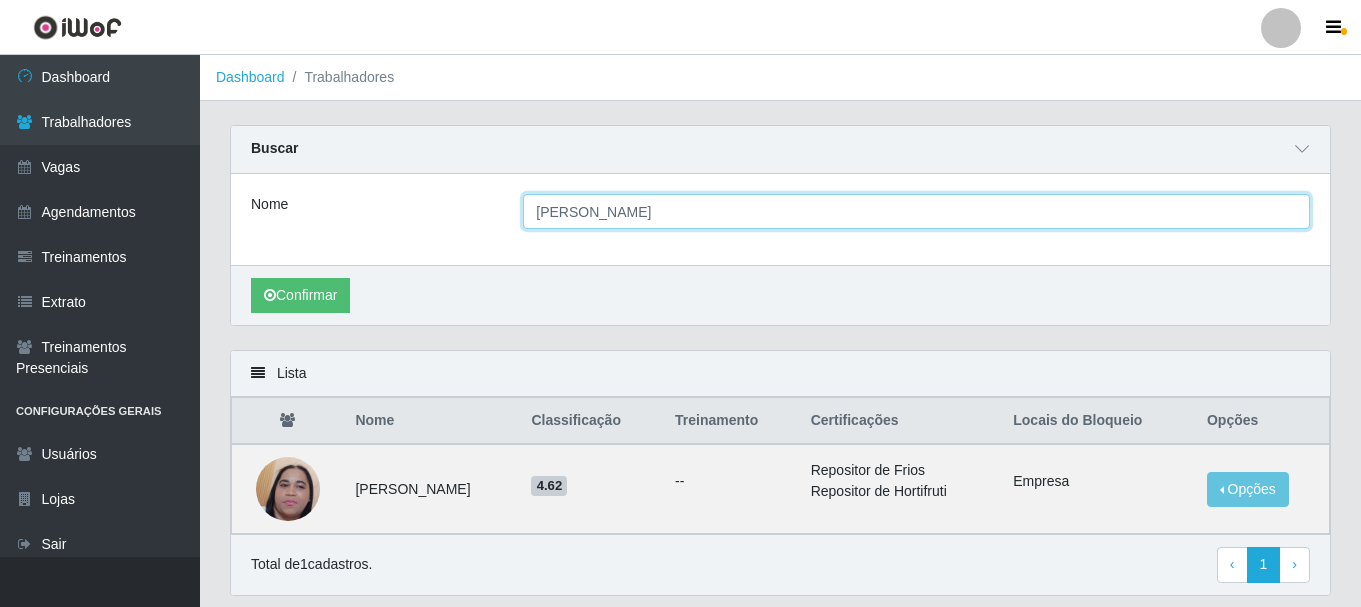 click on "[PERSON_NAME]" at bounding box center (916, 211) 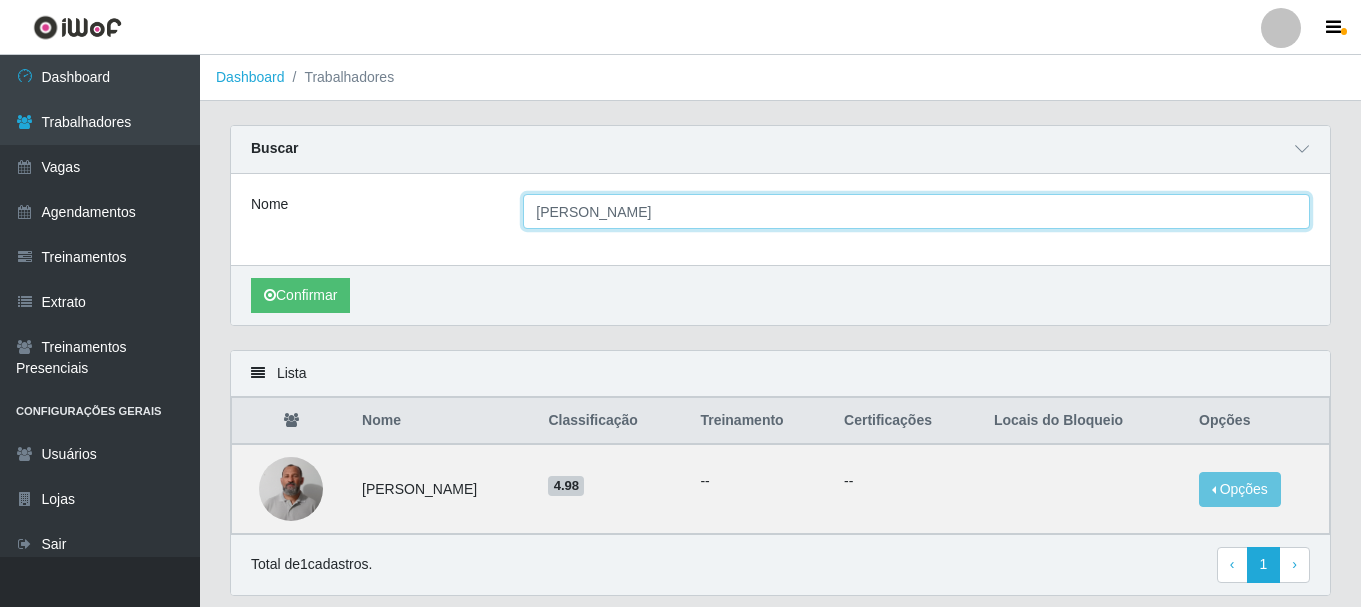 click on "[PERSON_NAME]" at bounding box center (916, 211) 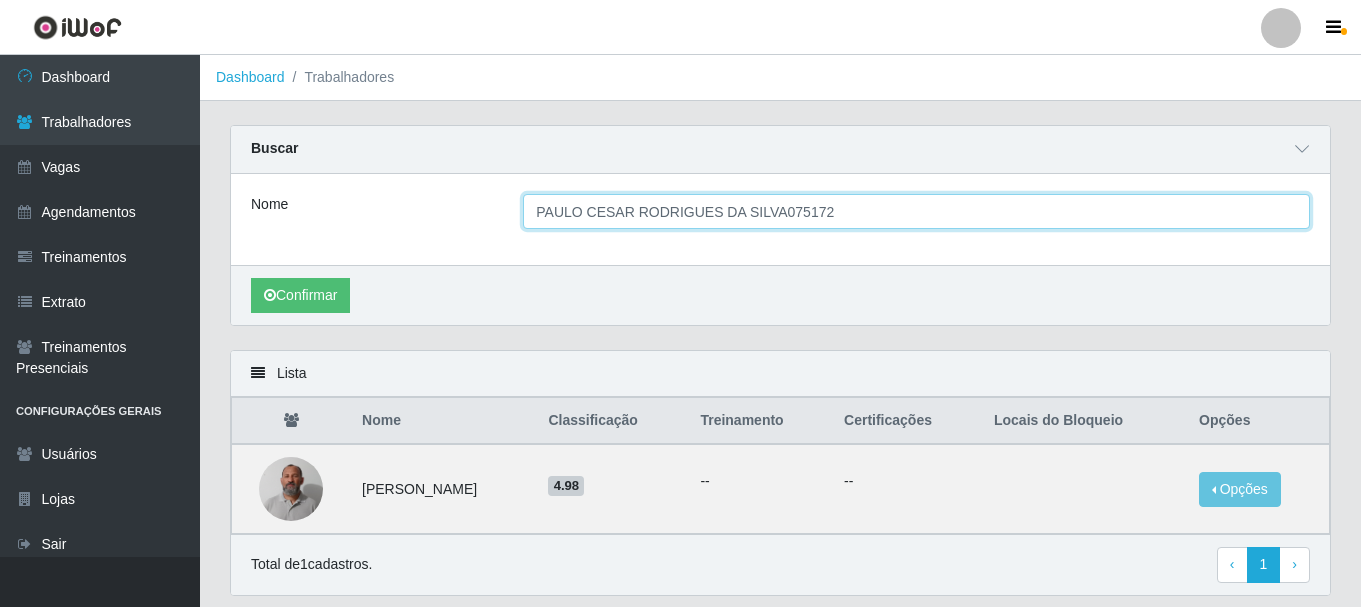 type on "PAULO CESAR RODRIGUES DA SILVA075172" 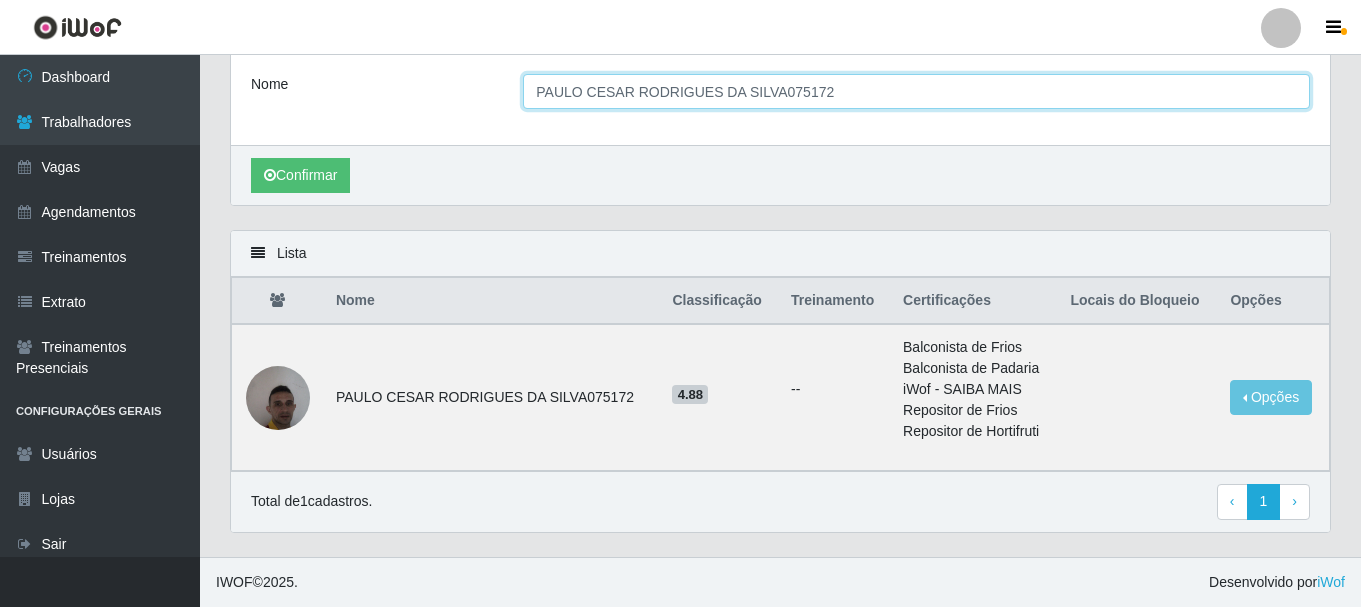 scroll, scrollTop: 0, scrollLeft: 0, axis: both 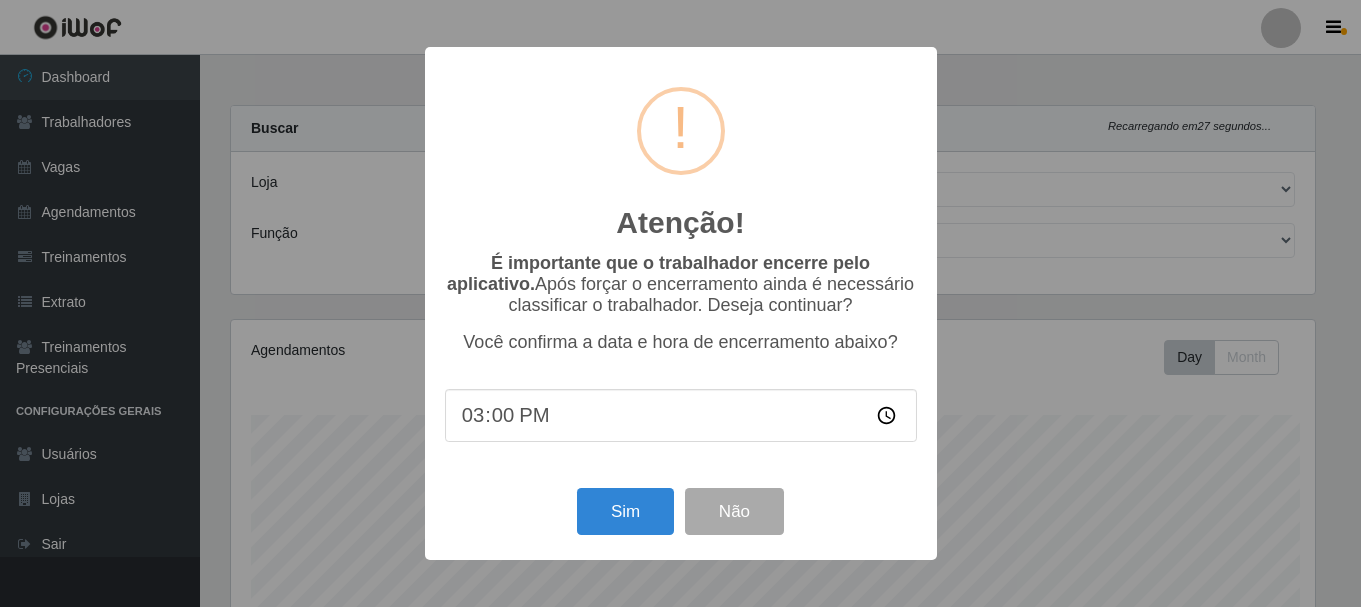 select on "334" 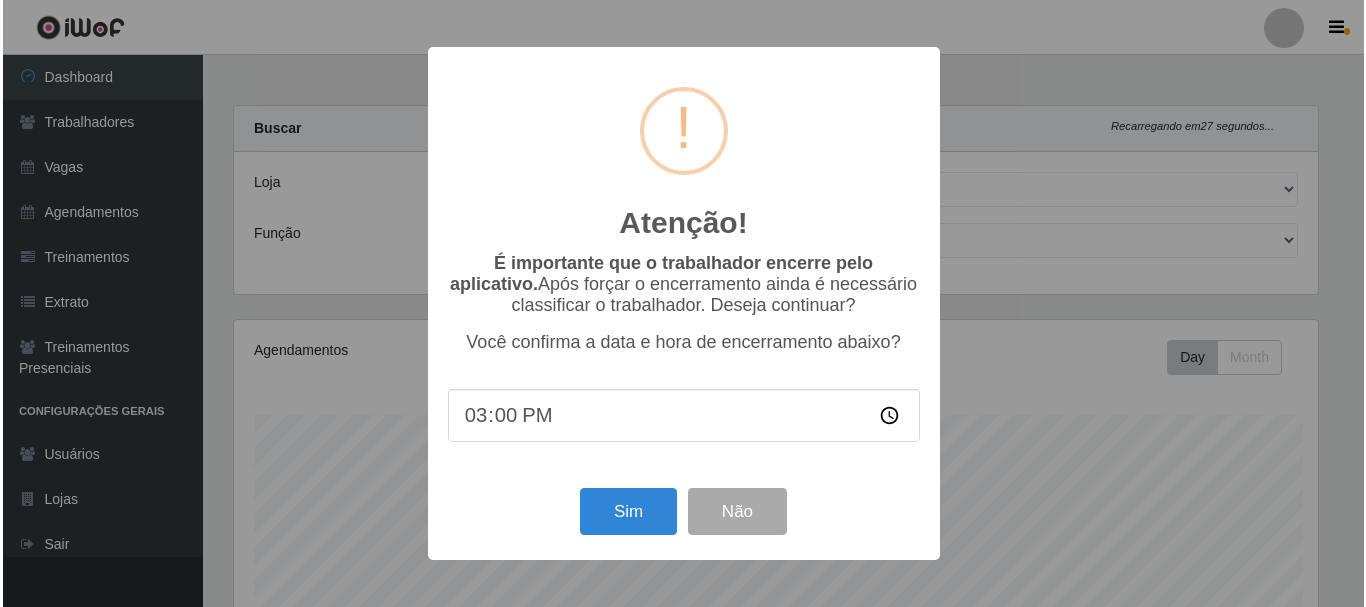 scroll, scrollTop: 365, scrollLeft: 0, axis: vertical 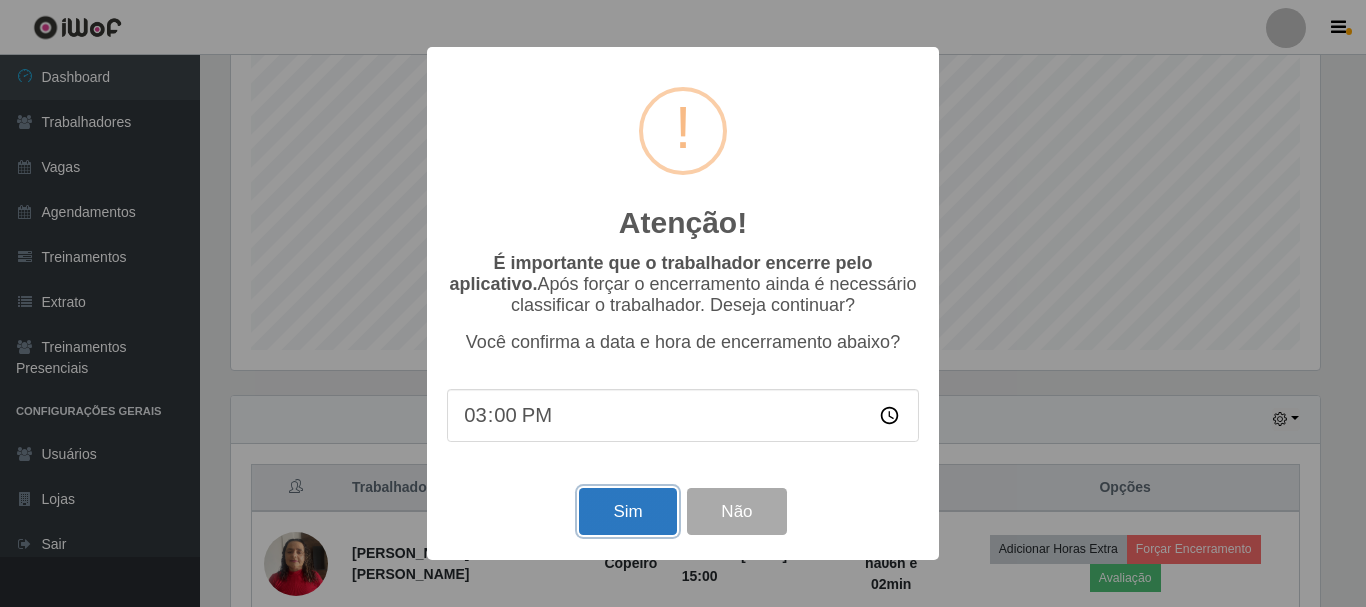 click on "Sim" at bounding box center [627, 511] 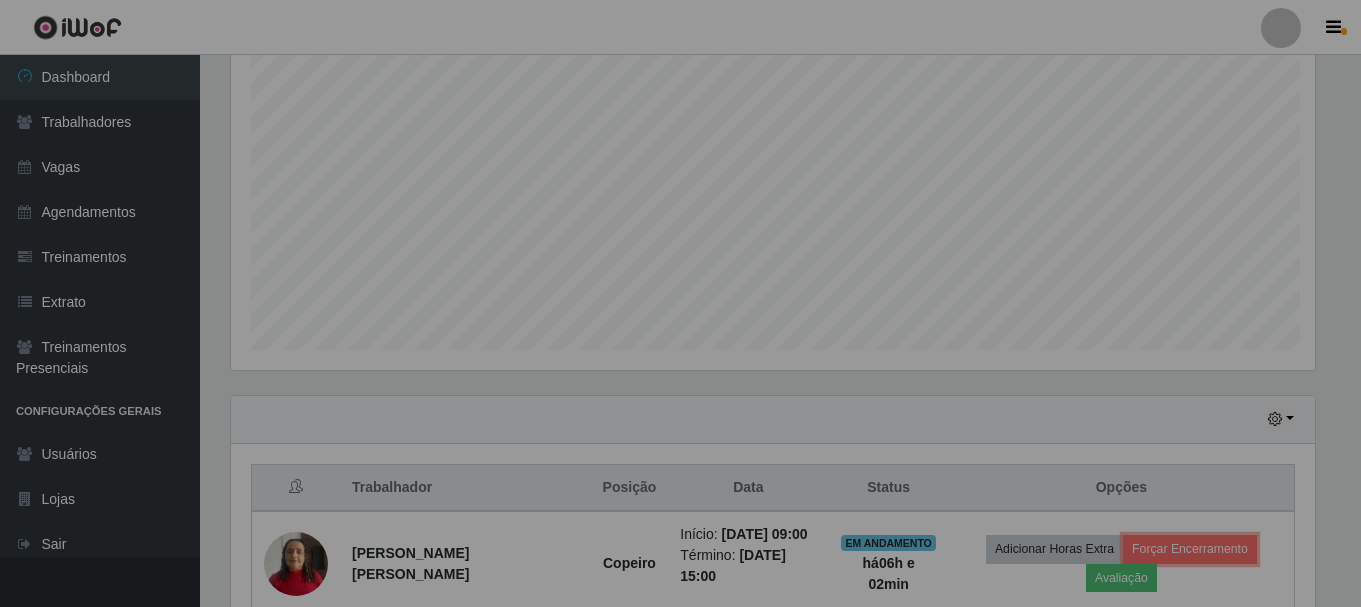 scroll, scrollTop: 999585, scrollLeft: 998901, axis: both 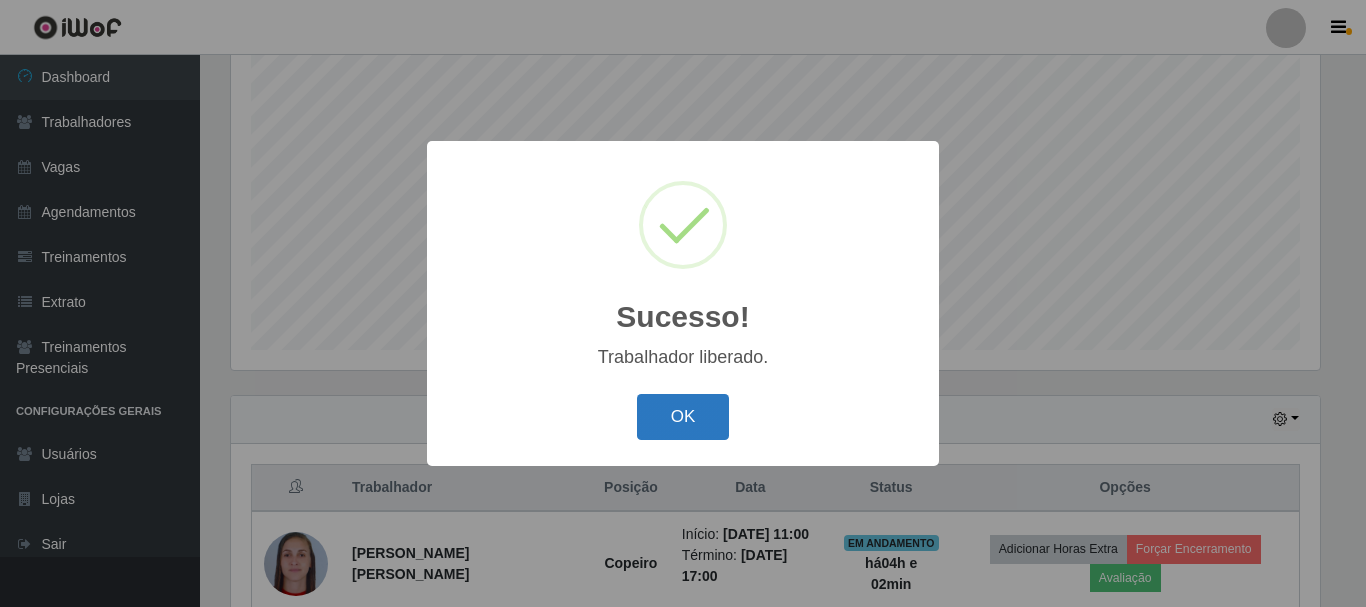 click on "OK" at bounding box center (683, 417) 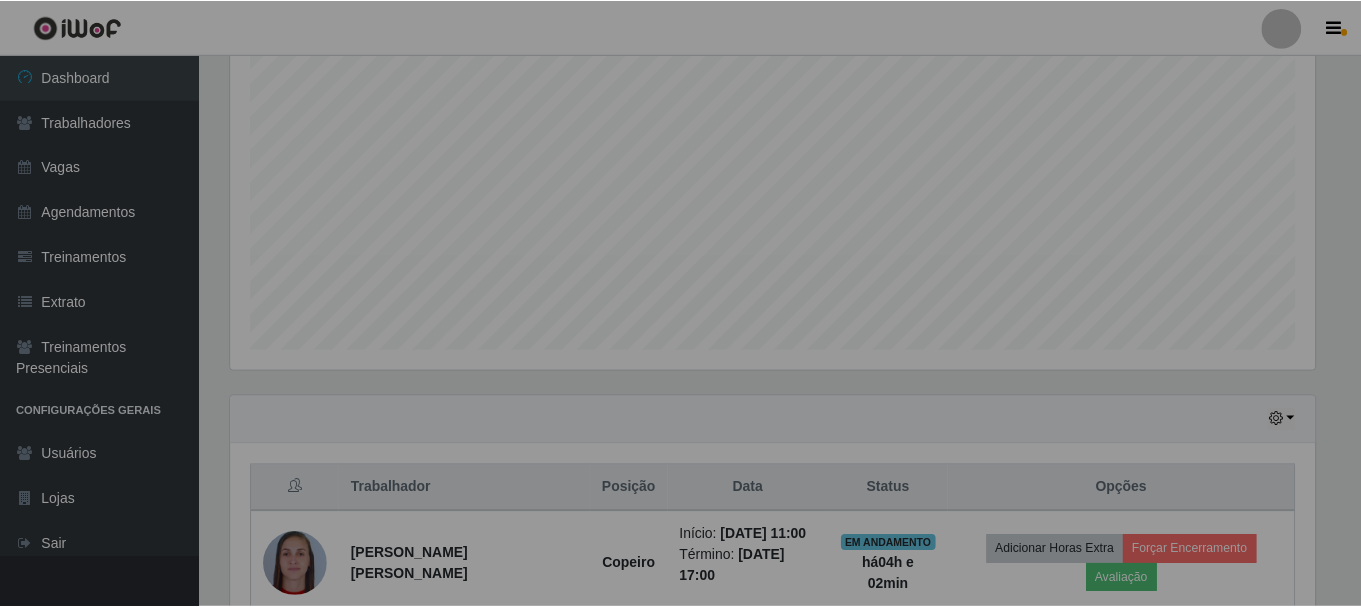 scroll, scrollTop: 999585, scrollLeft: 998901, axis: both 